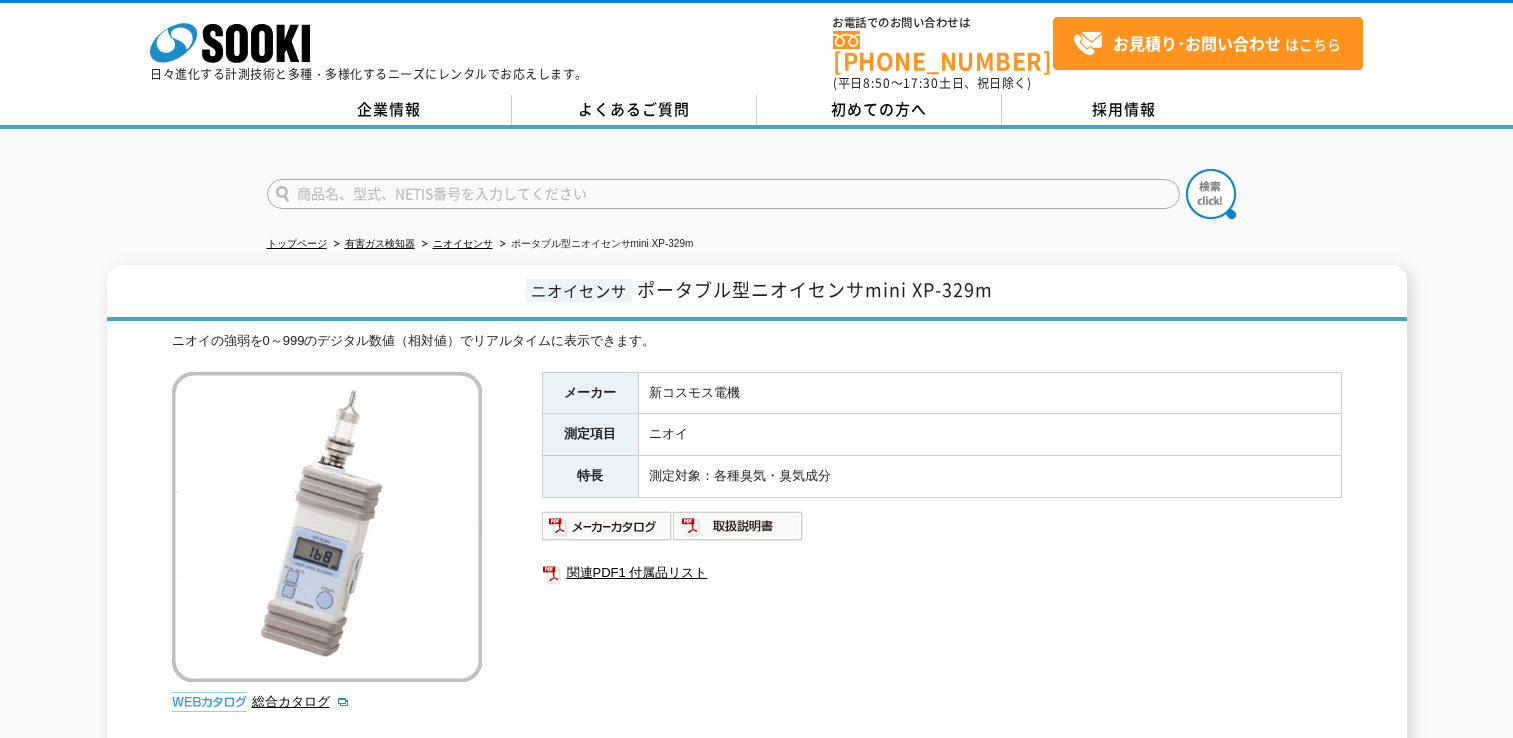 scroll, scrollTop: 0, scrollLeft: 0, axis: both 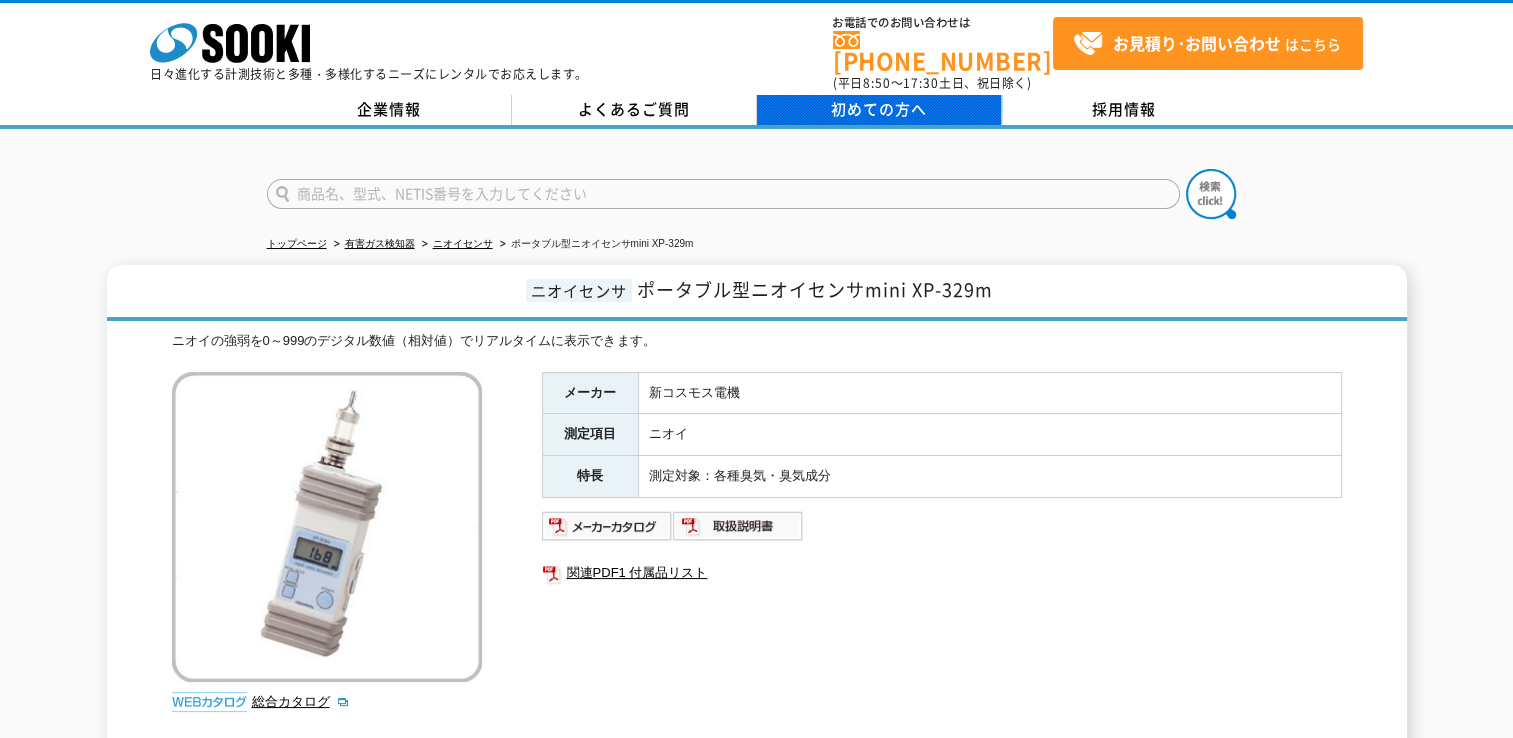 click on "初めての方へ" at bounding box center [879, 109] 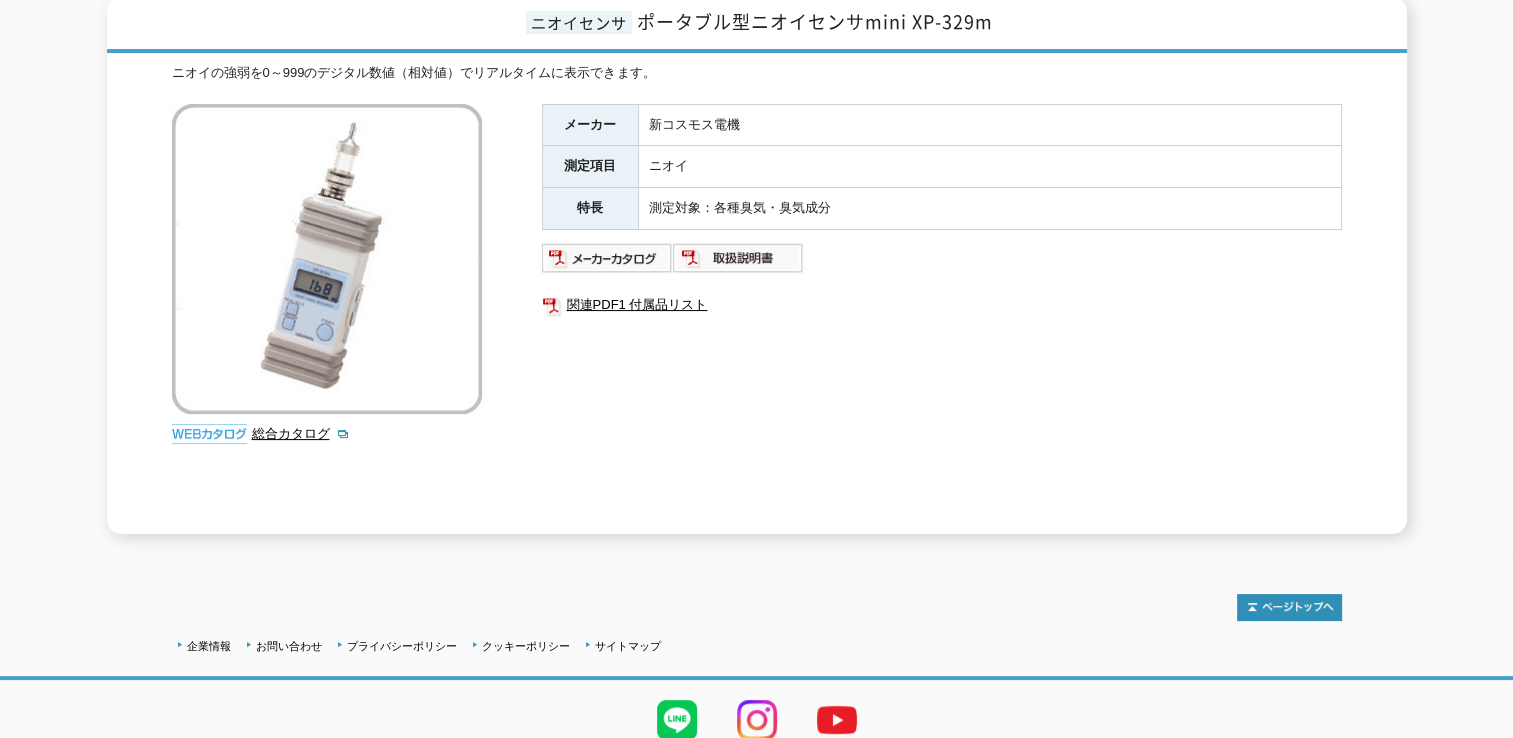 scroll, scrollTop: 0, scrollLeft: 0, axis: both 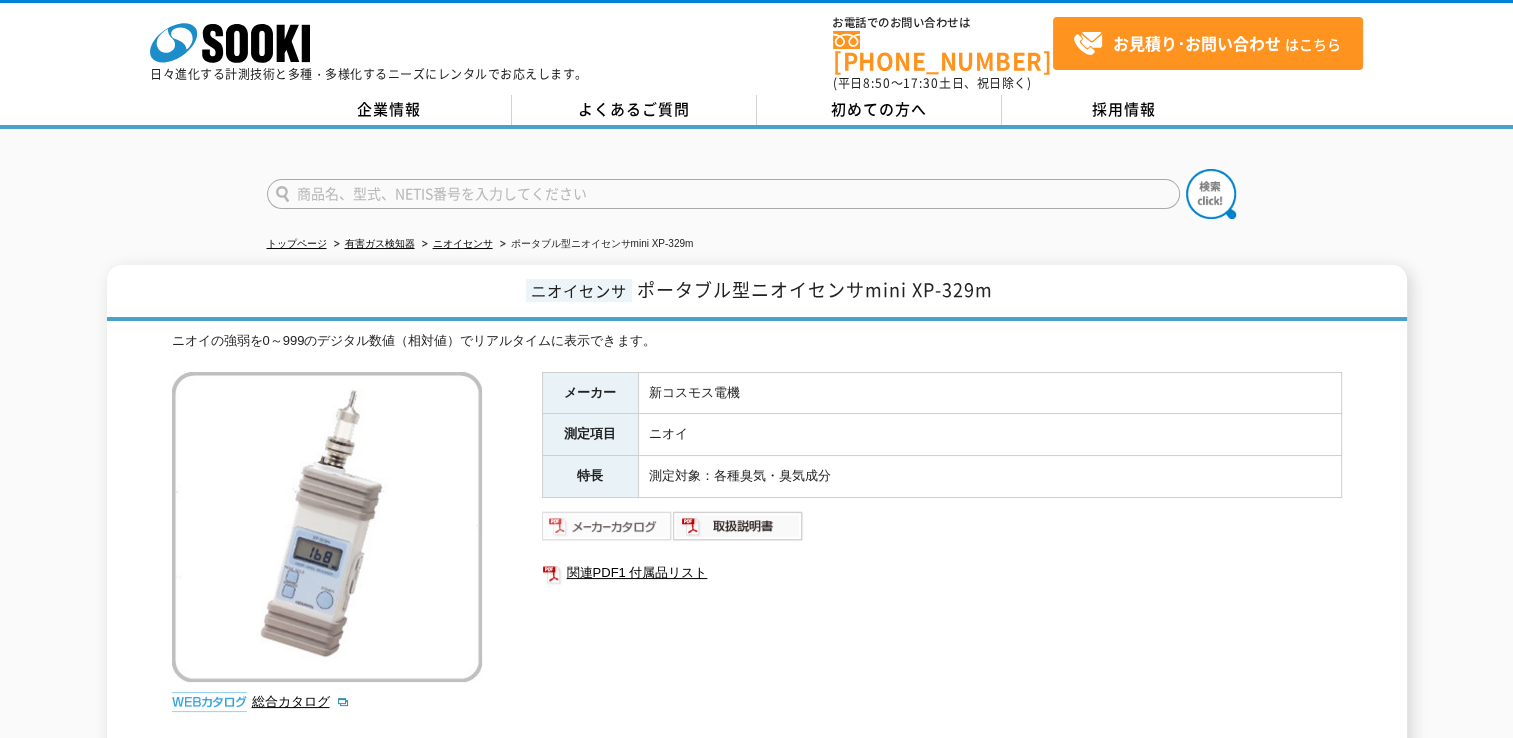 click at bounding box center [607, 526] 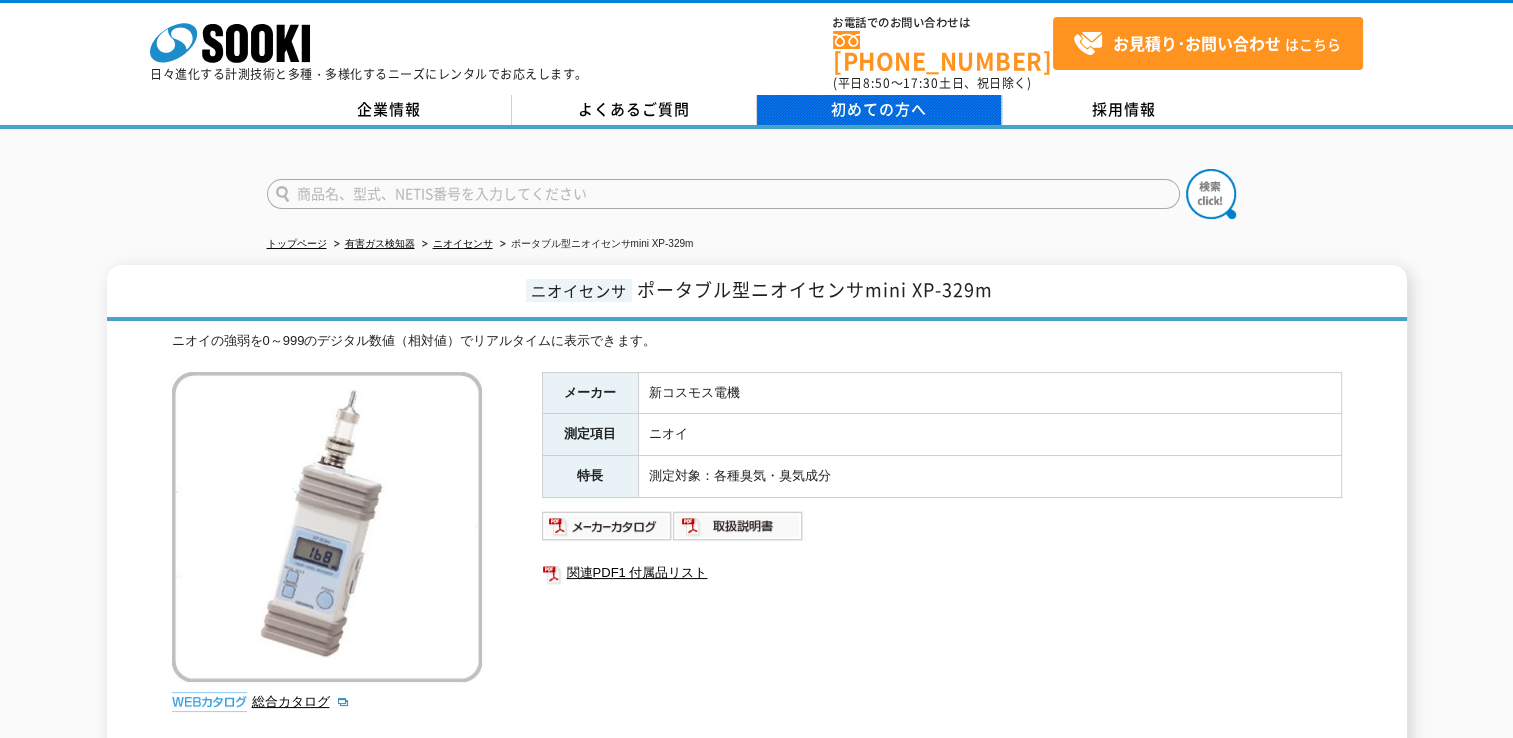 click on "初めての方へ" at bounding box center (879, 110) 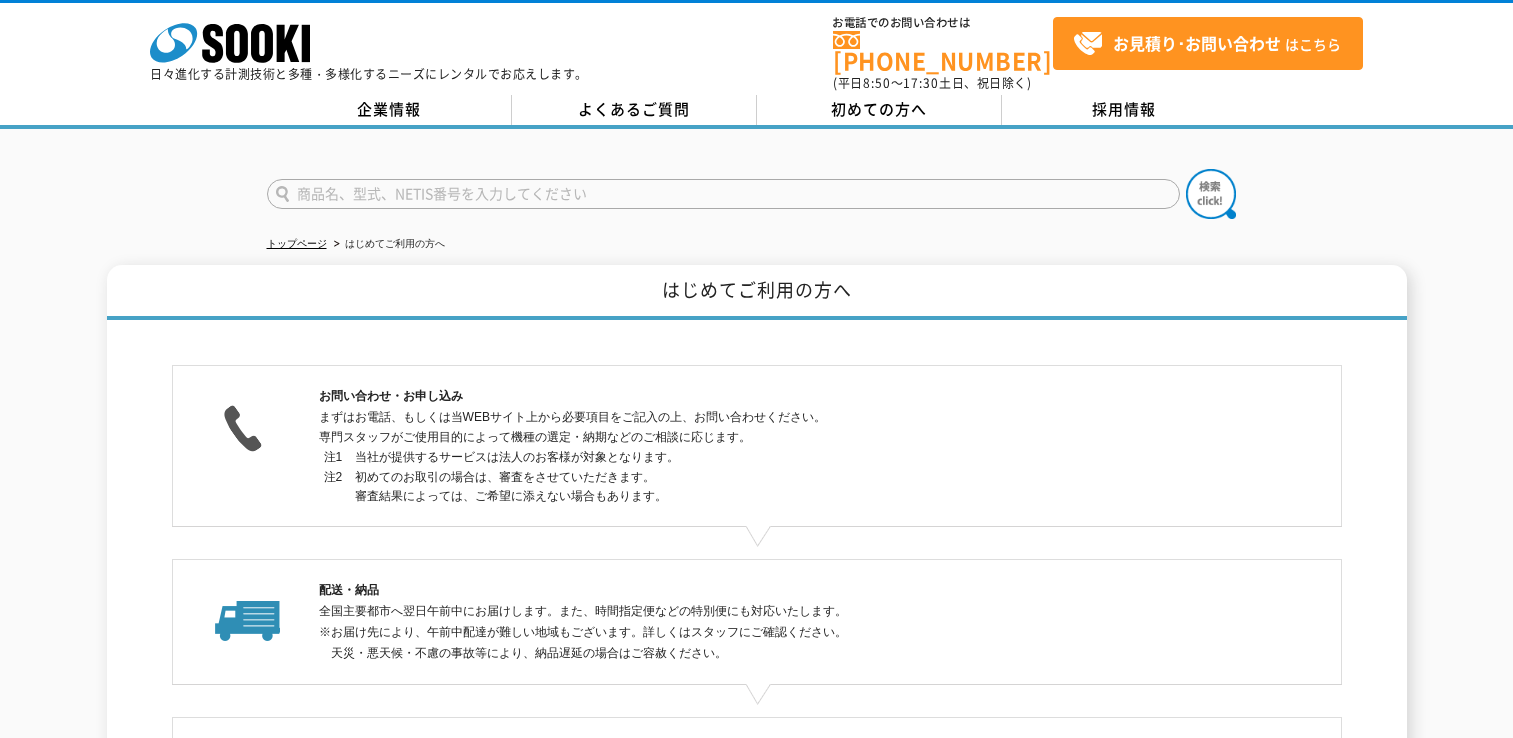 scroll, scrollTop: 0, scrollLeft: 0, axis: both 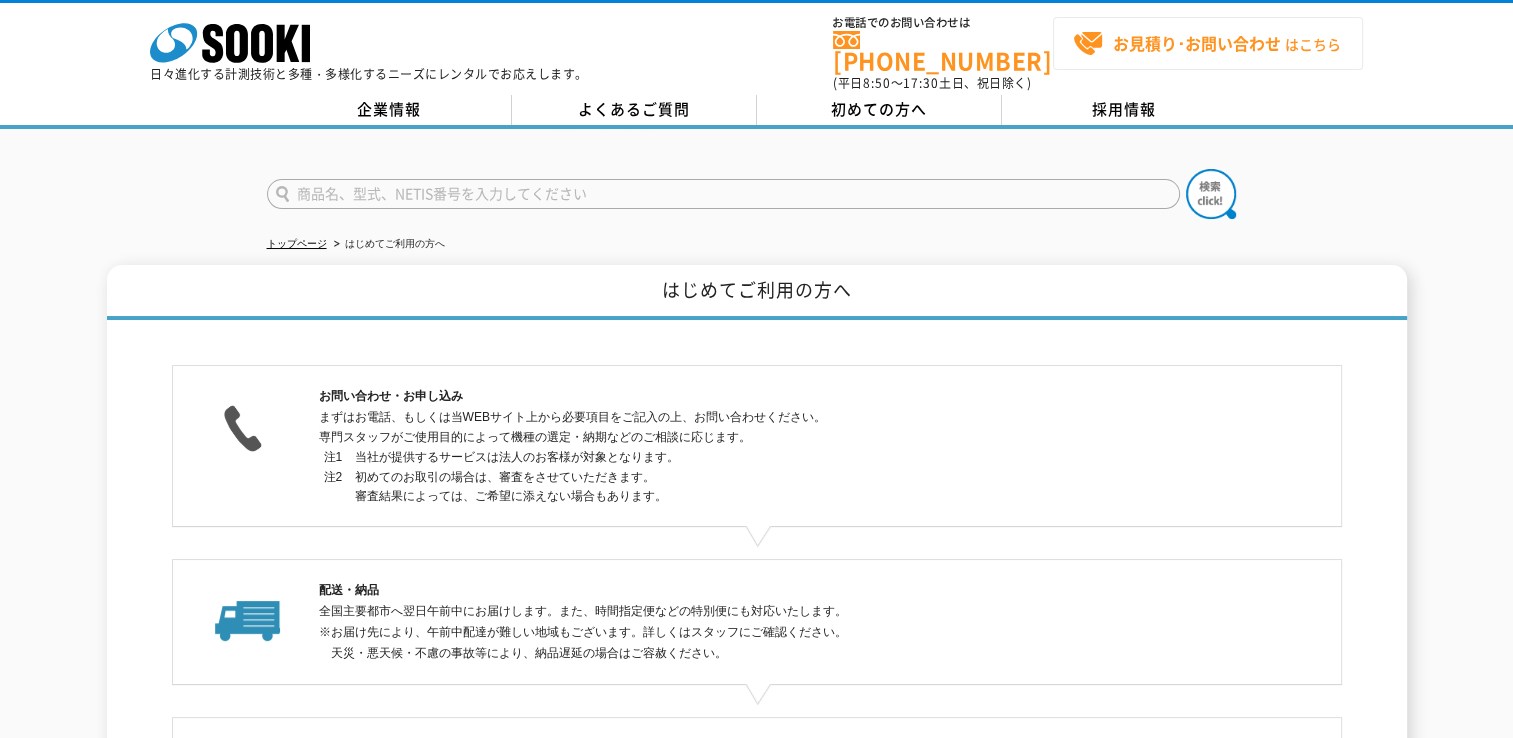 click on "お見積り･お問い合わせ" at bounding box center [1197, 43] 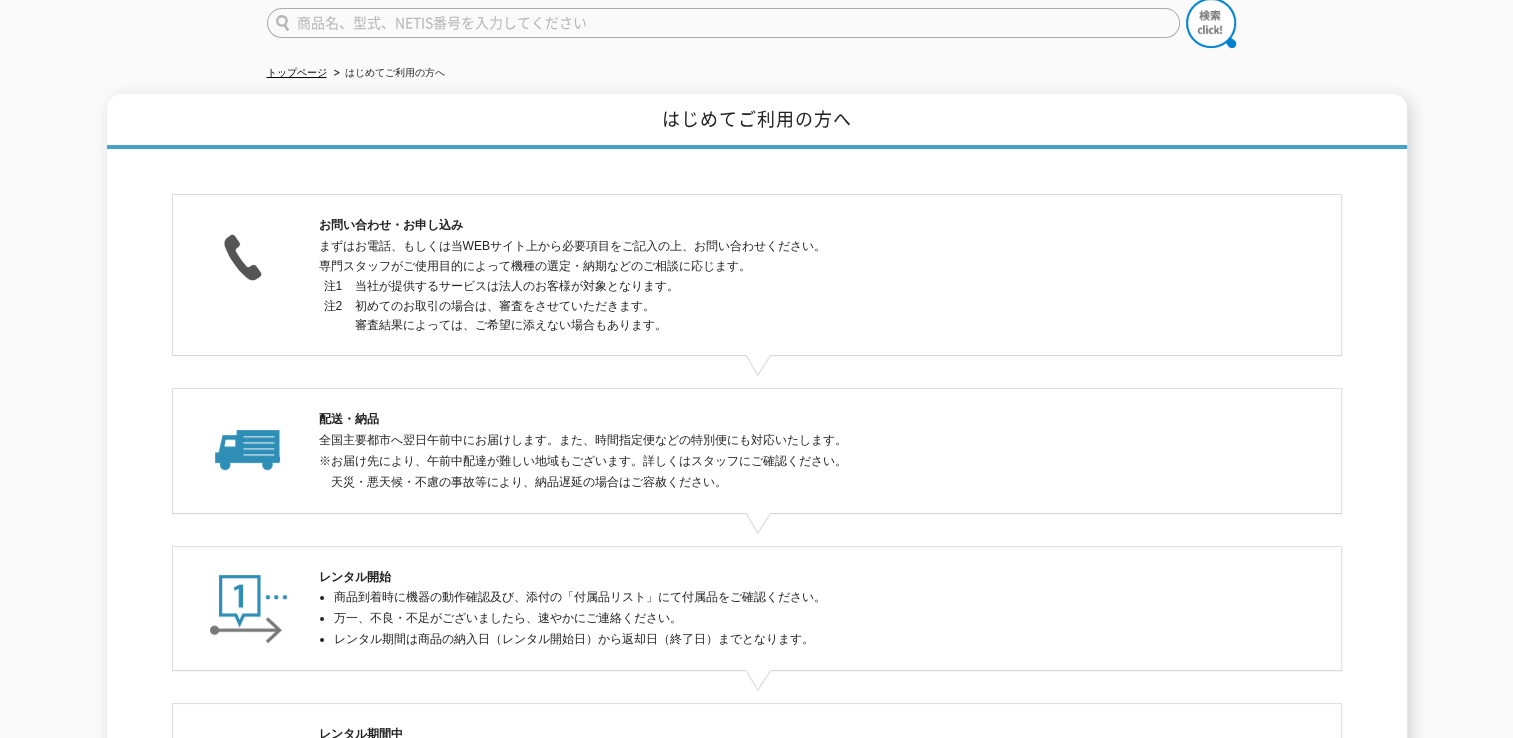 scroll, scrollTop: 0, scrollLeft: 0, axis: both 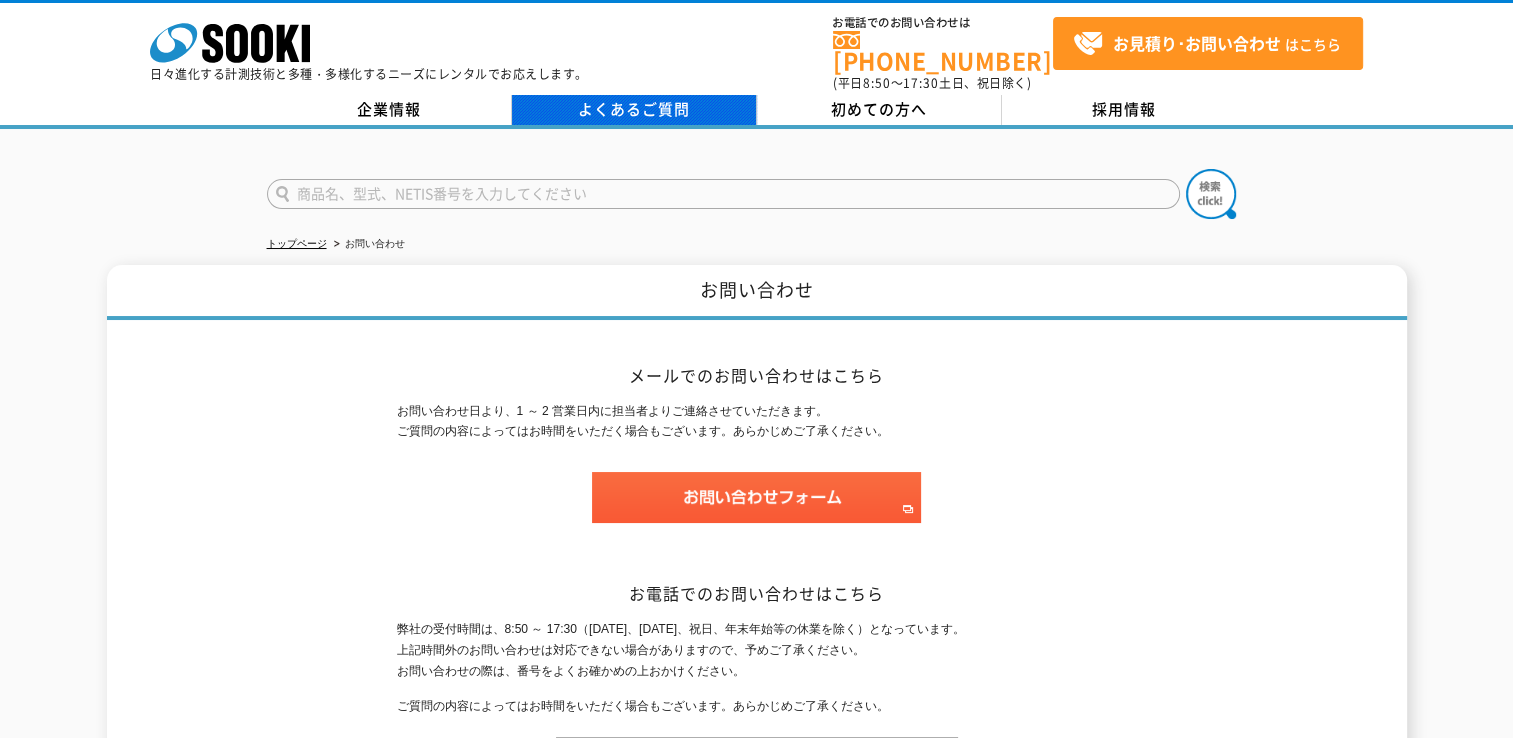 click on "よくあるご質問" at bounding box center (634, 110) 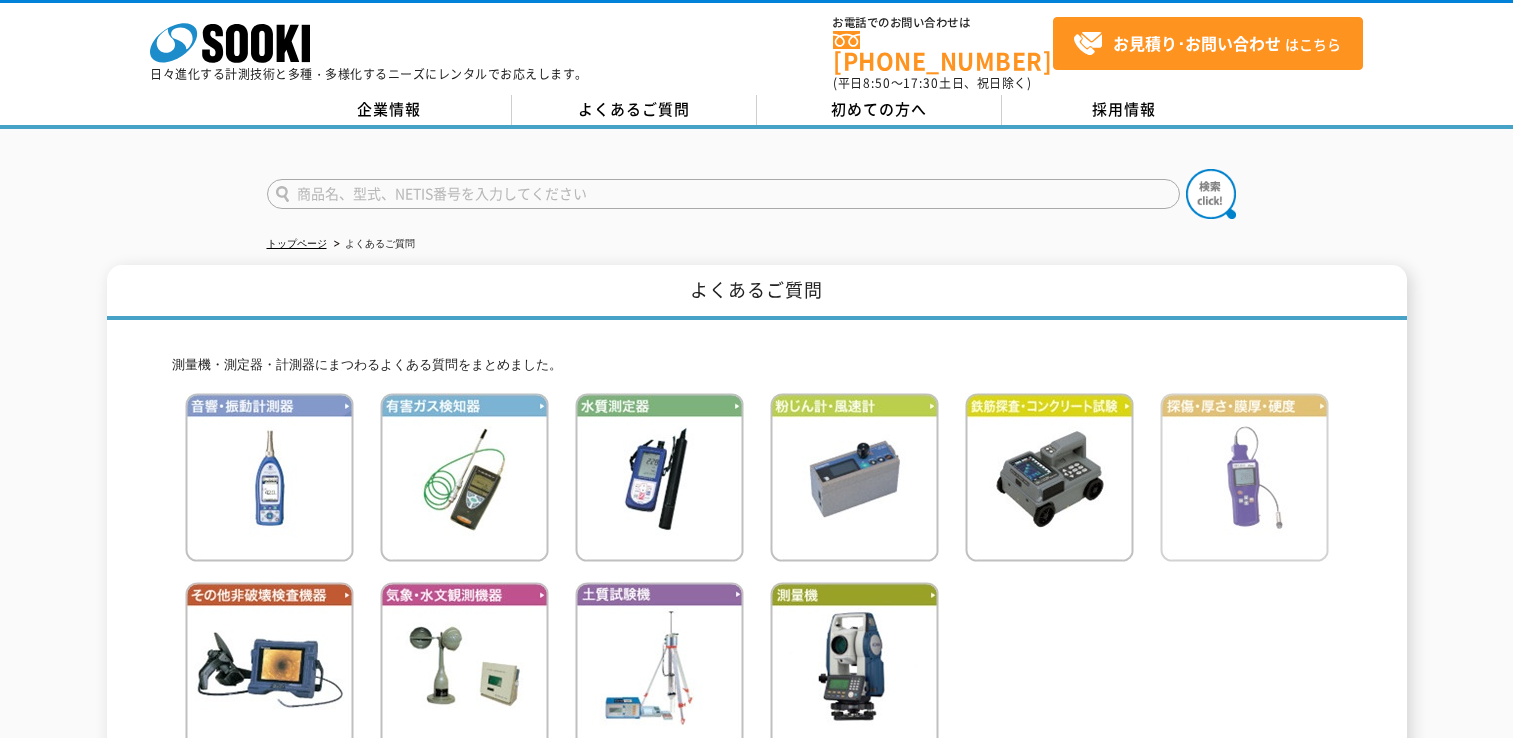 scroll, scrollTop: 0, scrollLeft: 0, axis: both 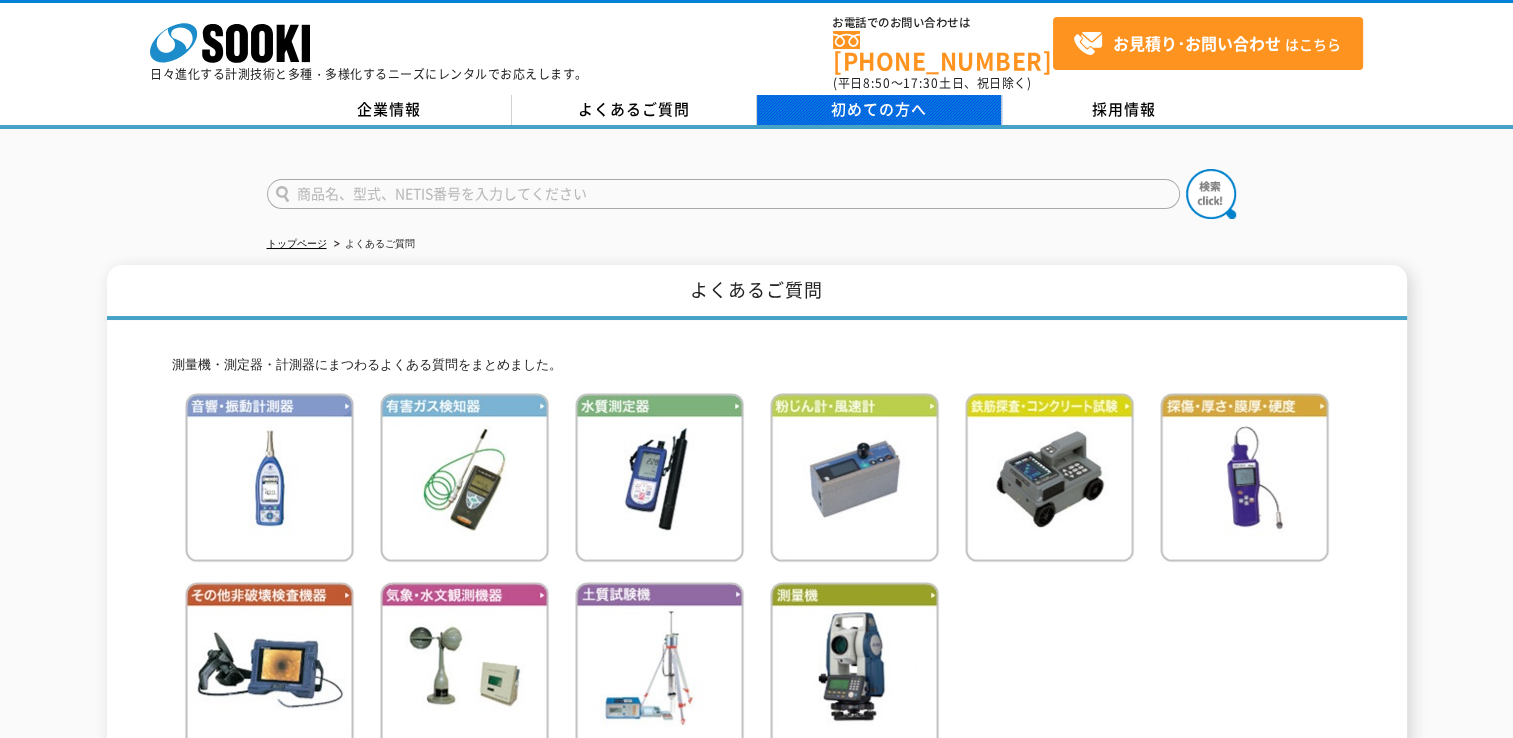click on "初めての方へ" at bounding box center [879, 109] 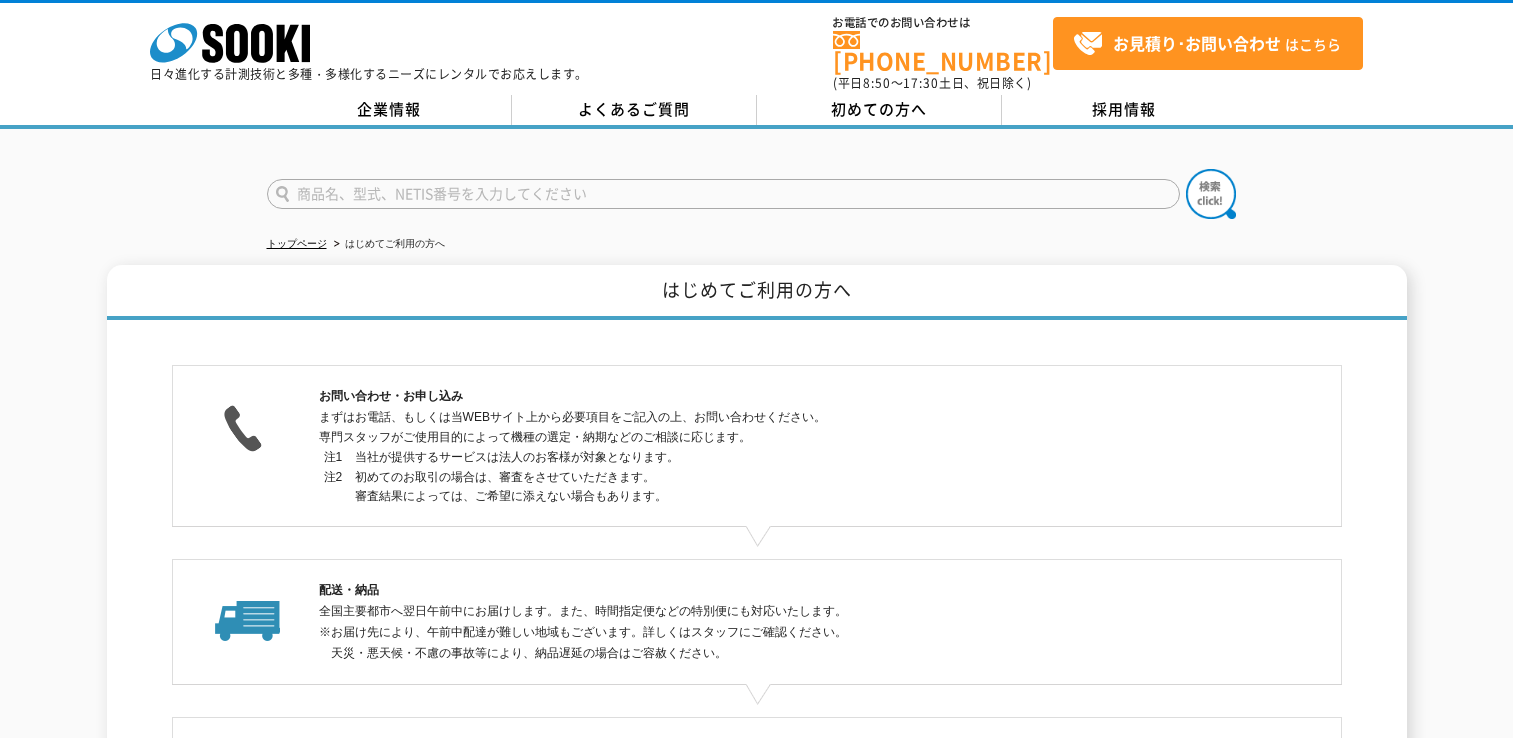 scroll, scrollTop: 0, scrollLeft: 0, axis: both 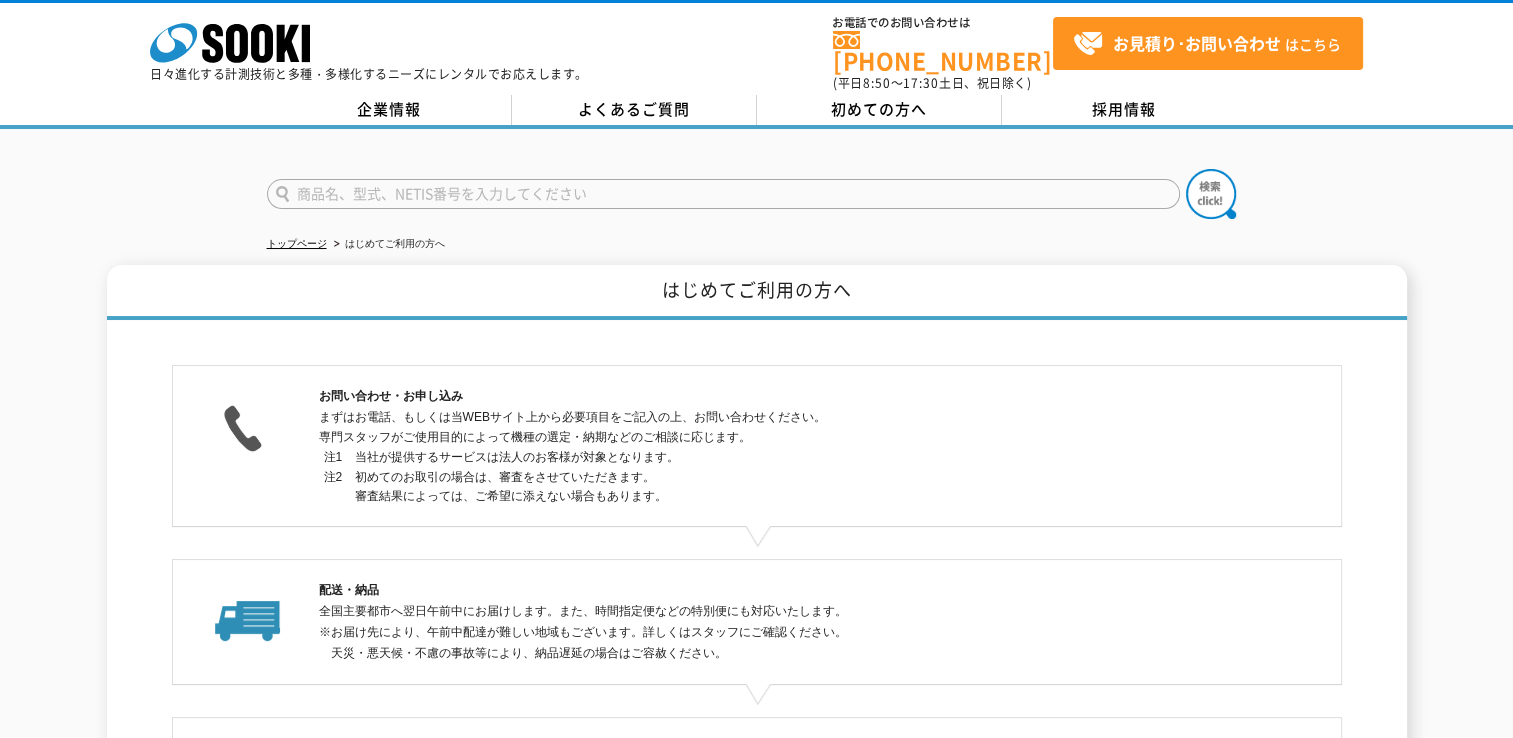 click on "はじめてご利用の方へ" at bounding box center [757, 292] 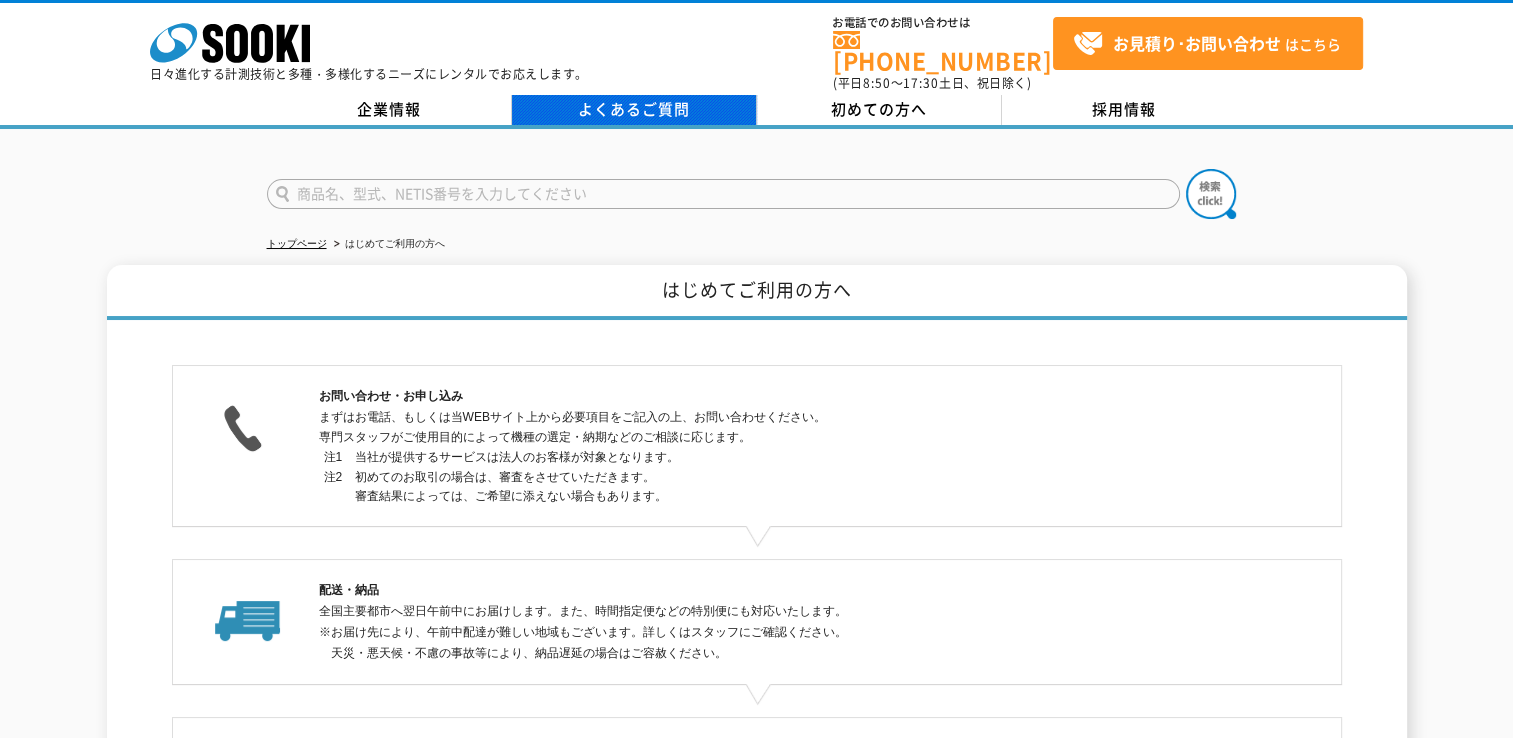 click on "よくあるご質問" at bounding box center (634, 110) 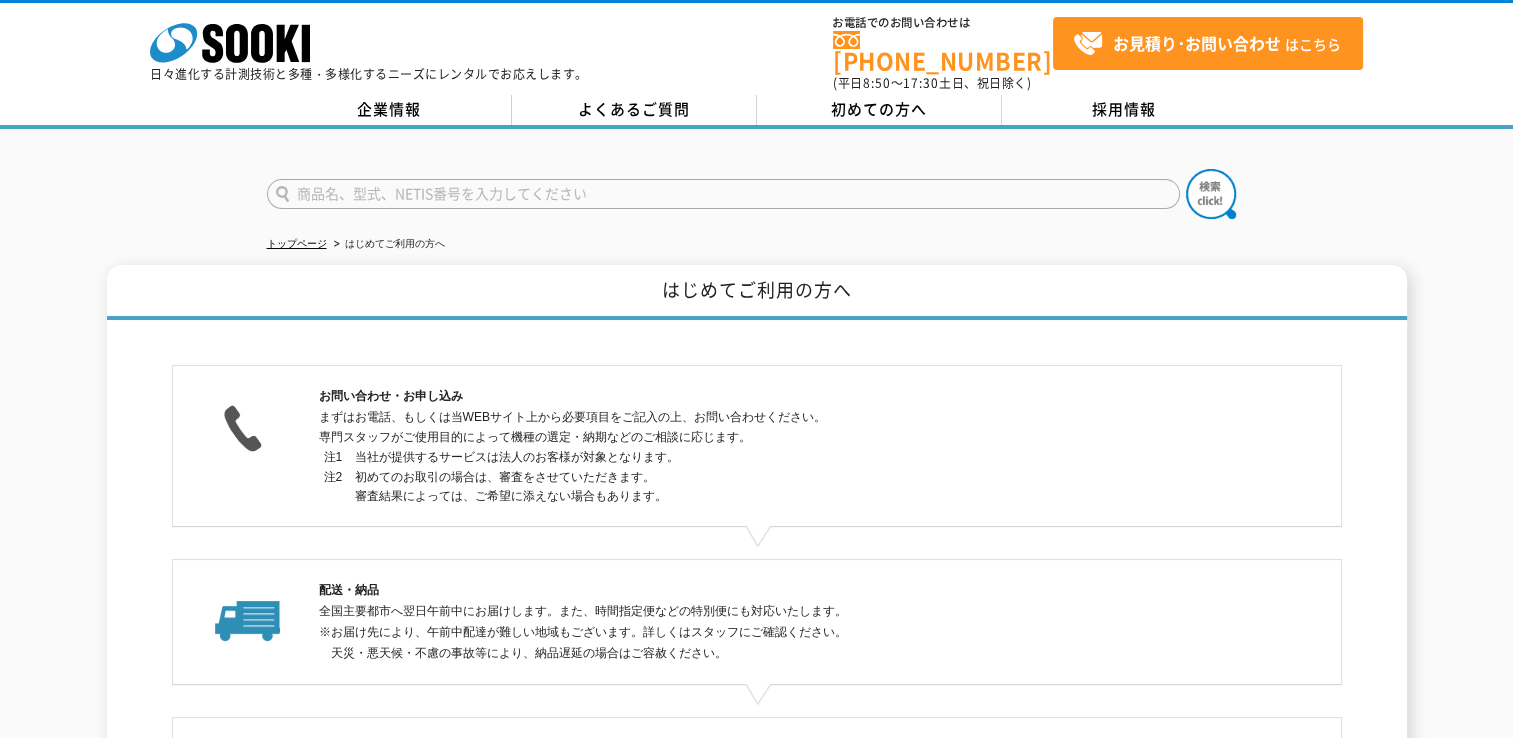 click on "まずはお電話、もしくは当WEBサイト上から必要項目をご記入の上、お問い合わせください。
専門スタッフがご使用目的によって機種の選定・納期などのご相談に応じます。" at bounding box center (757, 428) 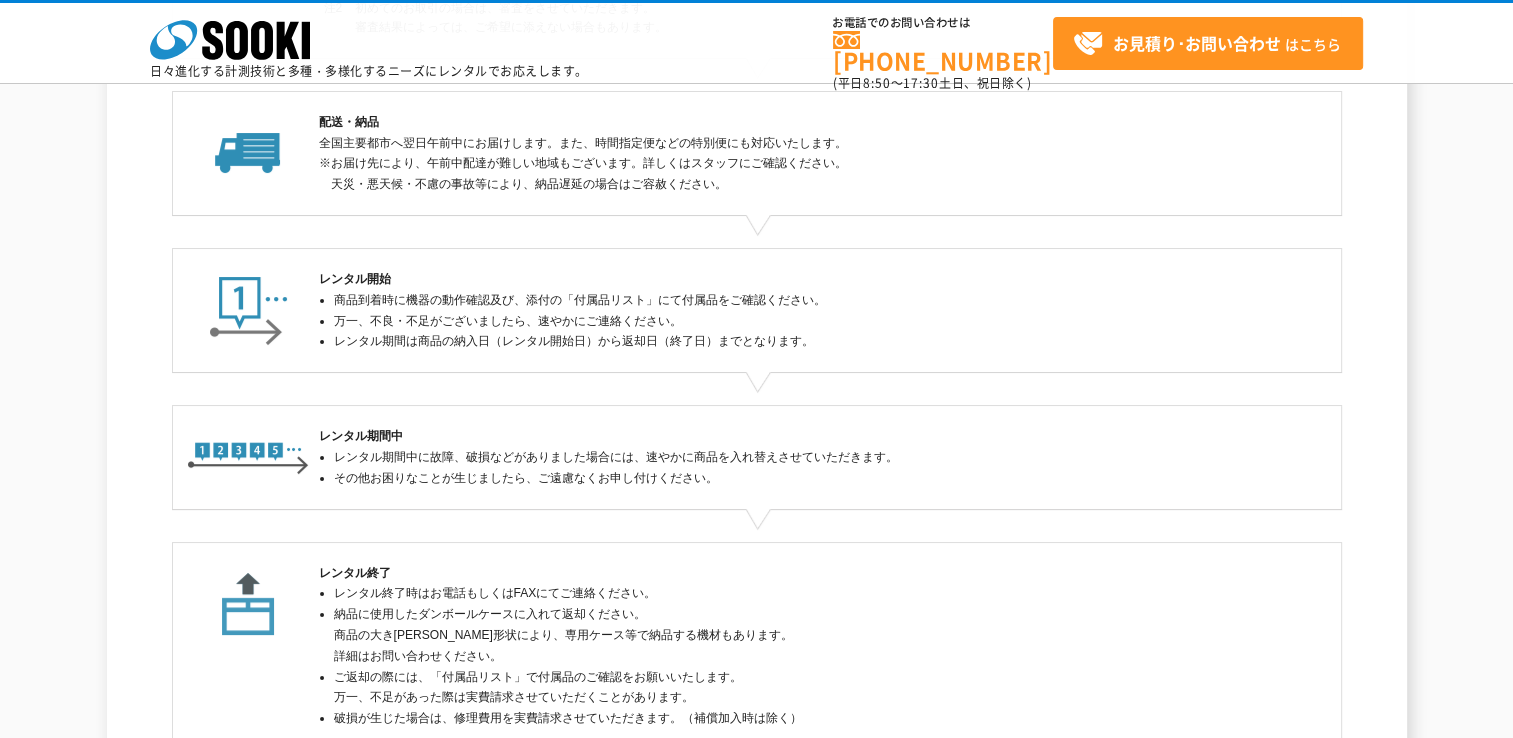 scroll, scrollTop: 584, scrollLeft: 0, axis: vertical 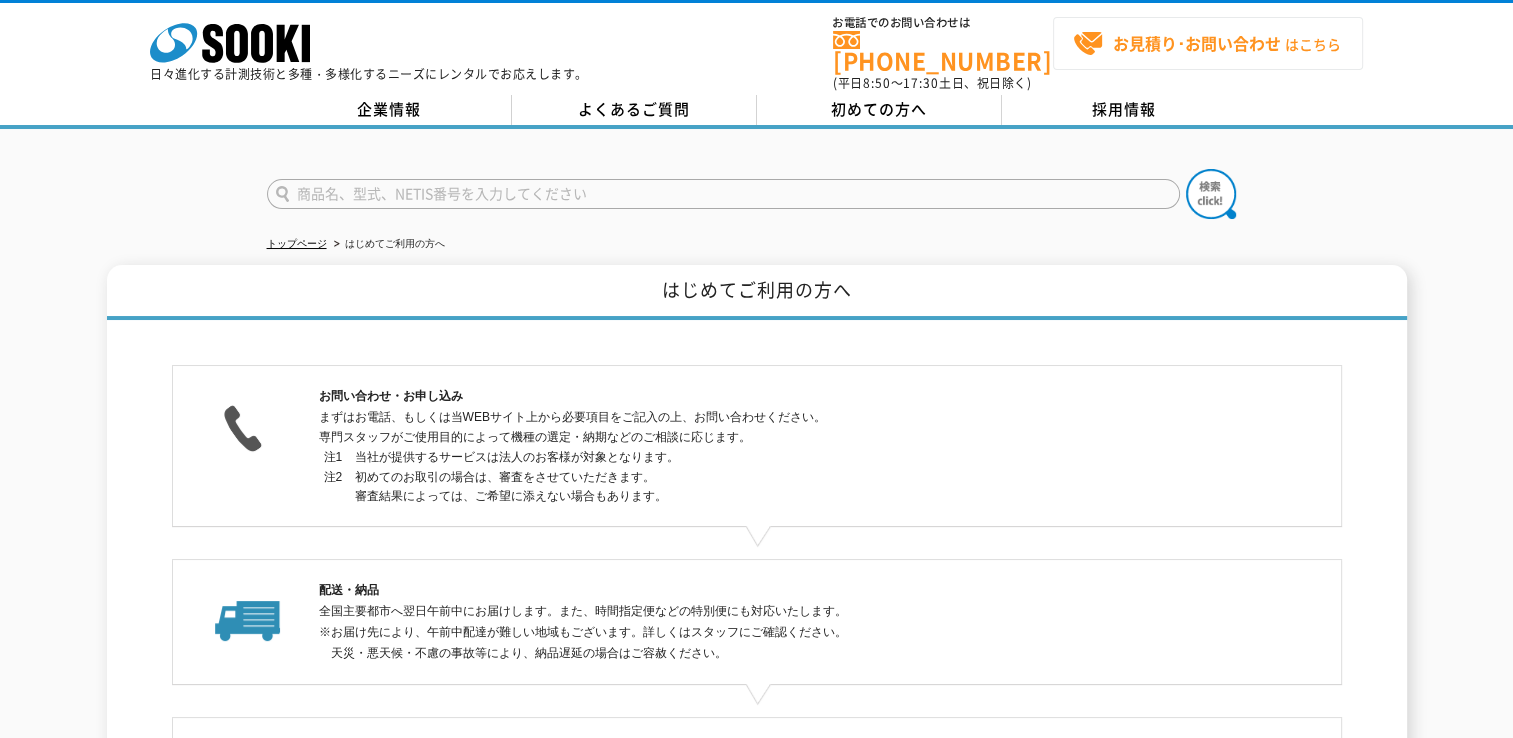 click on "お見積り･お問い合わせ はこちら" at bounding box center [1207, 44] 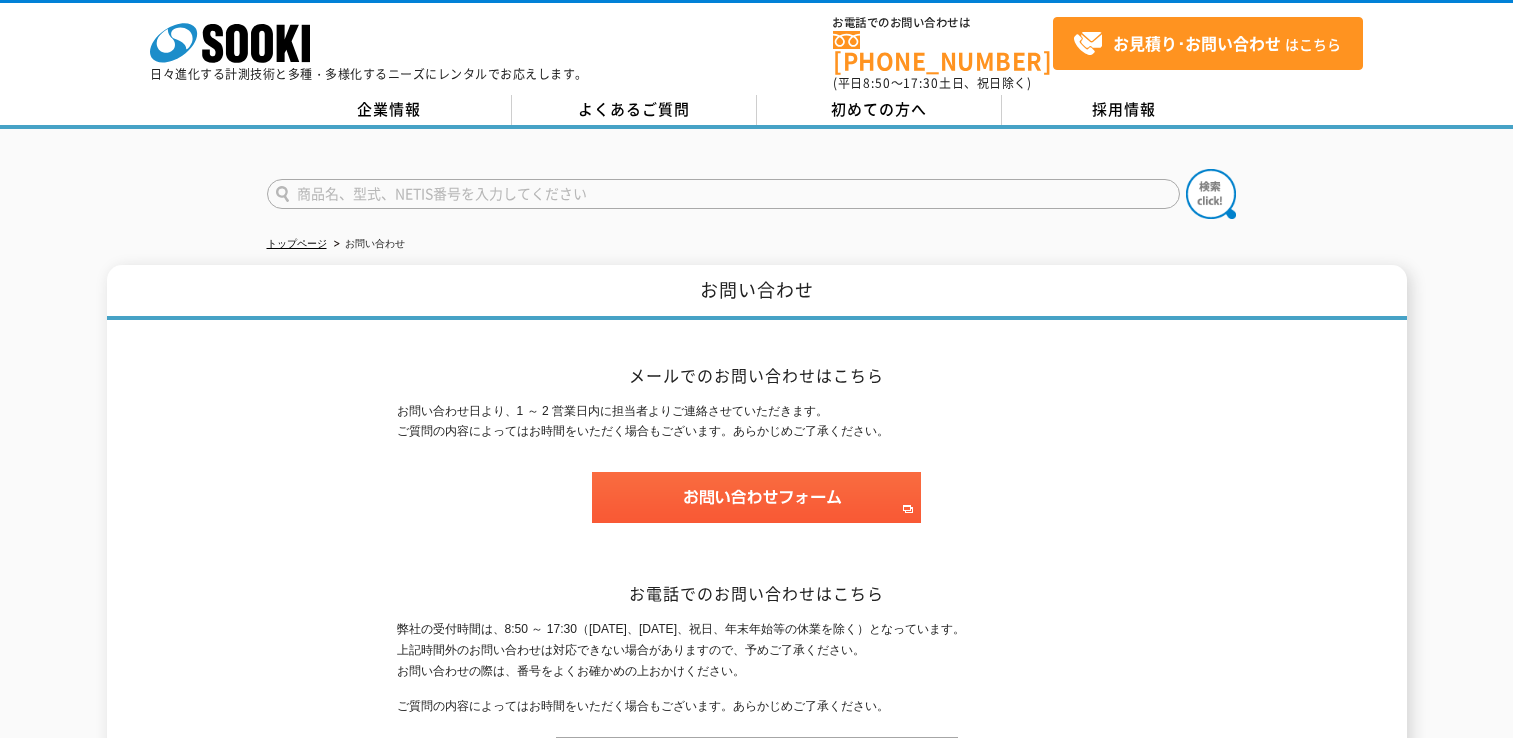 scroll, scrollTop: 0, scrollLeft: 0, axis: both 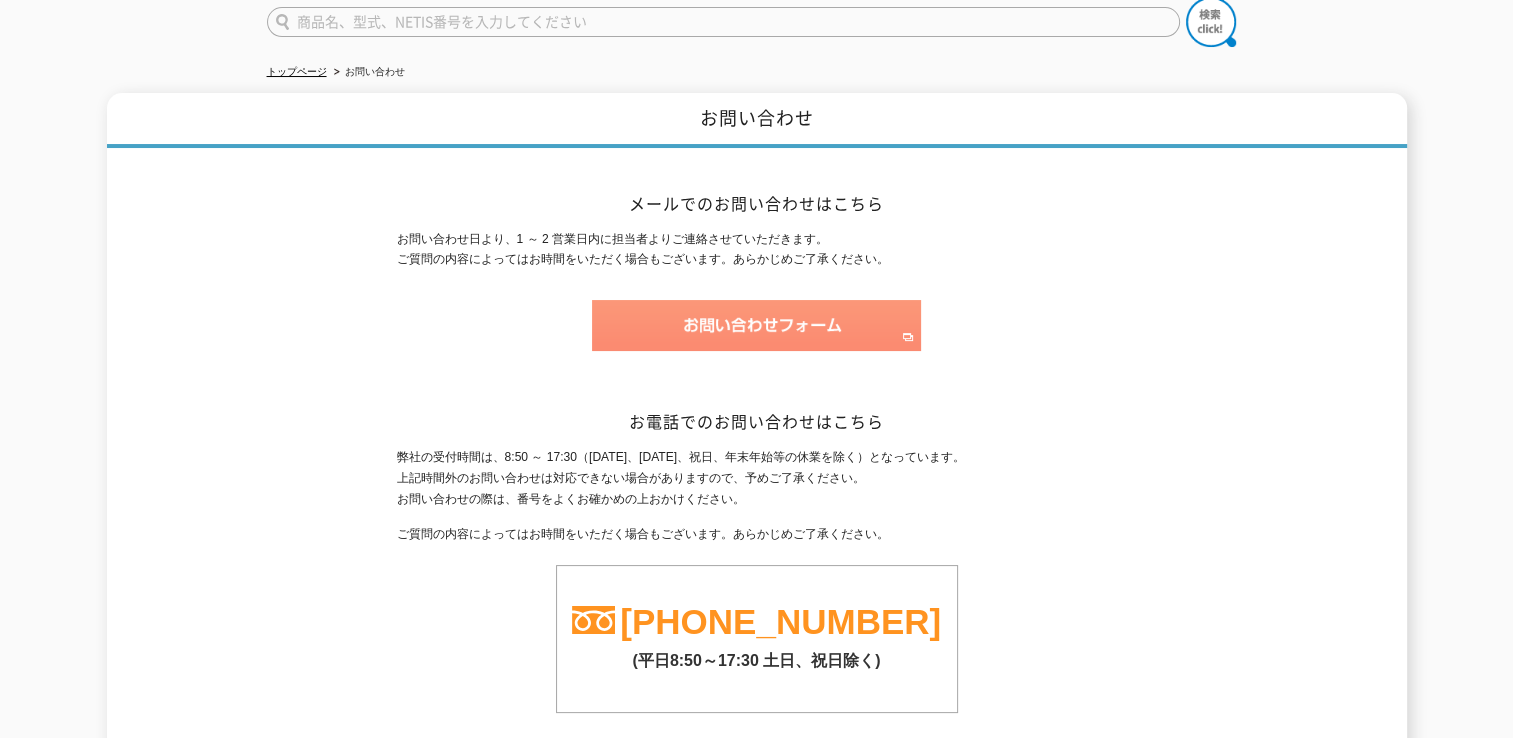 click at bounding box center (756, 325) 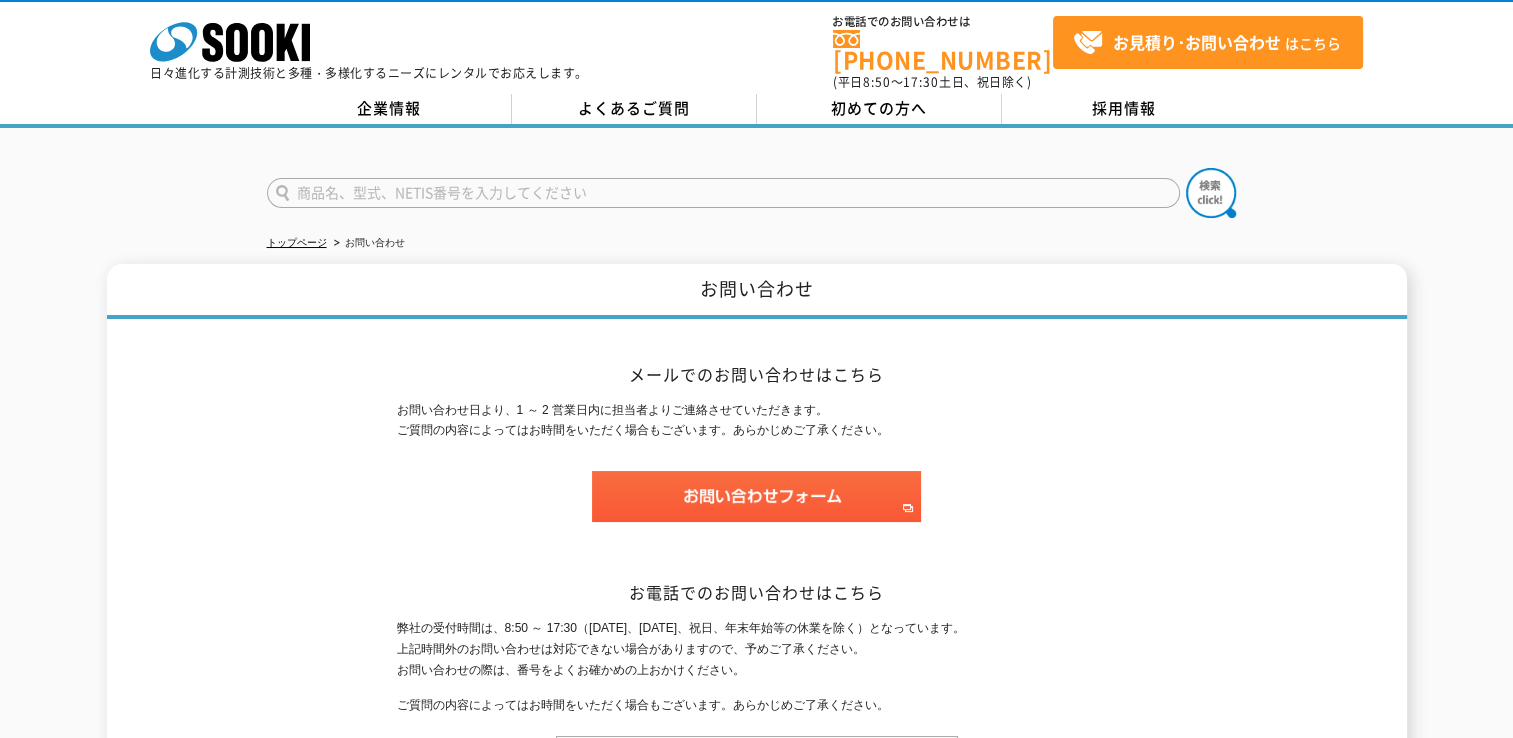scroll, scrollTop: 0, scrollLeft: 0, axis: both 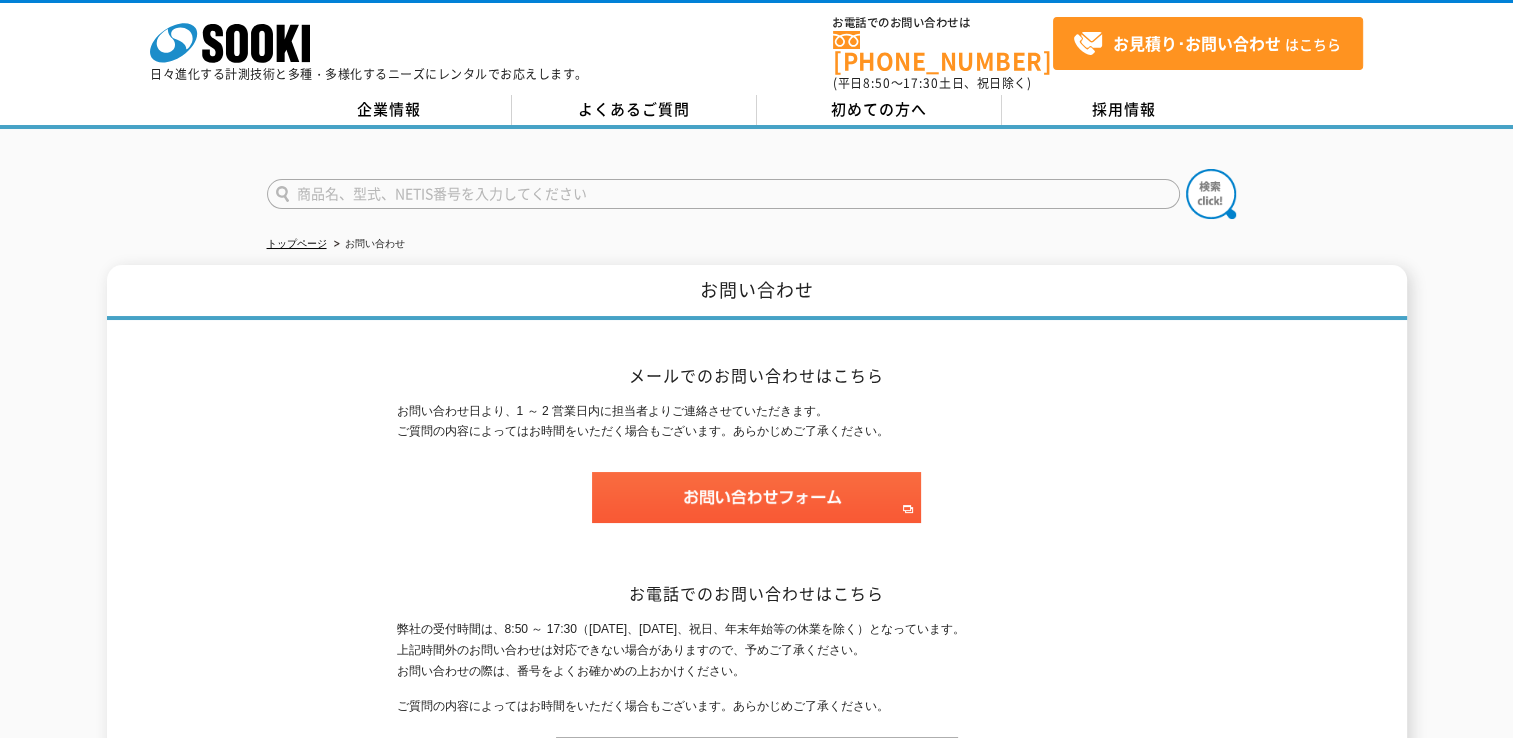 click at bounding box center (757, 507) 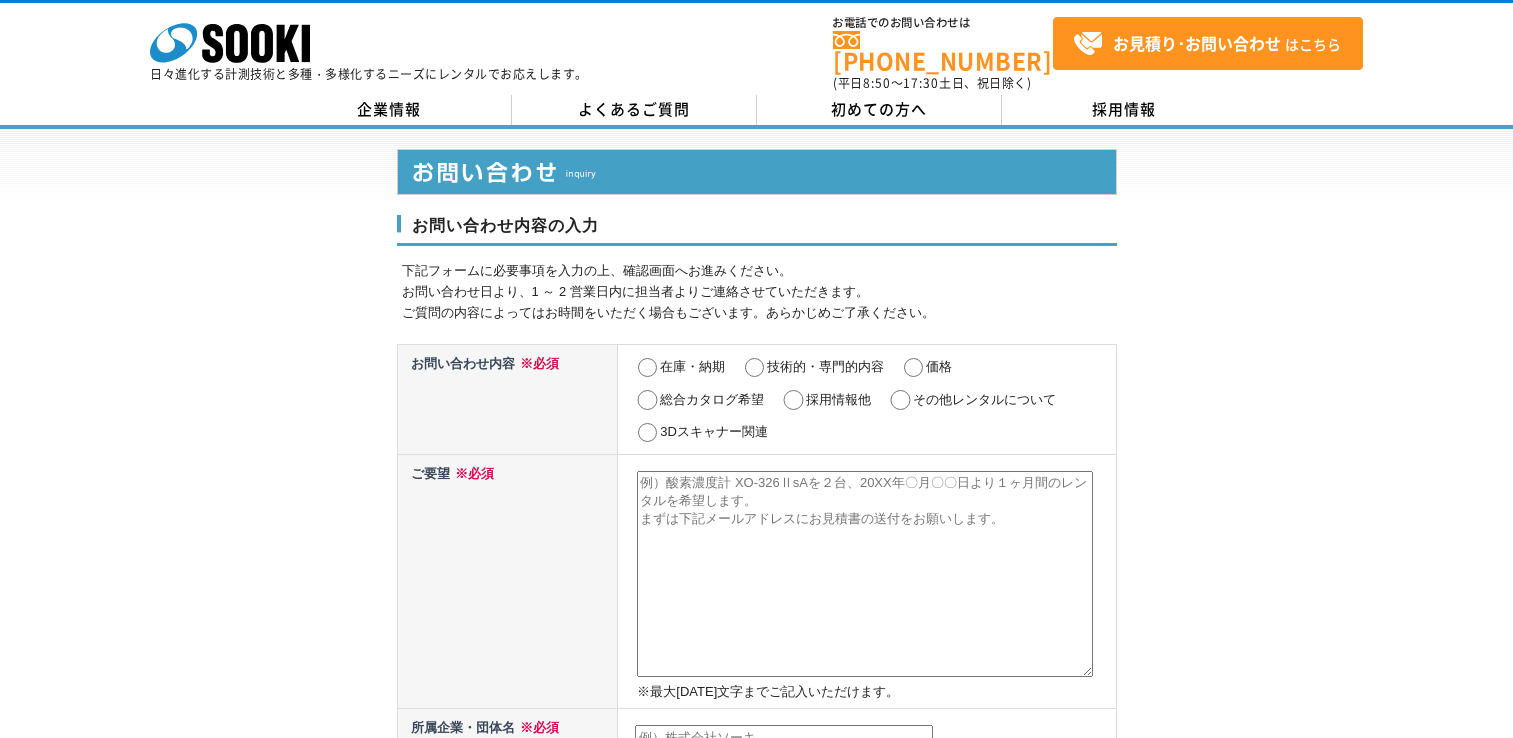 scroll, scrollTop: 0, scrollLeft: 0, axis: both 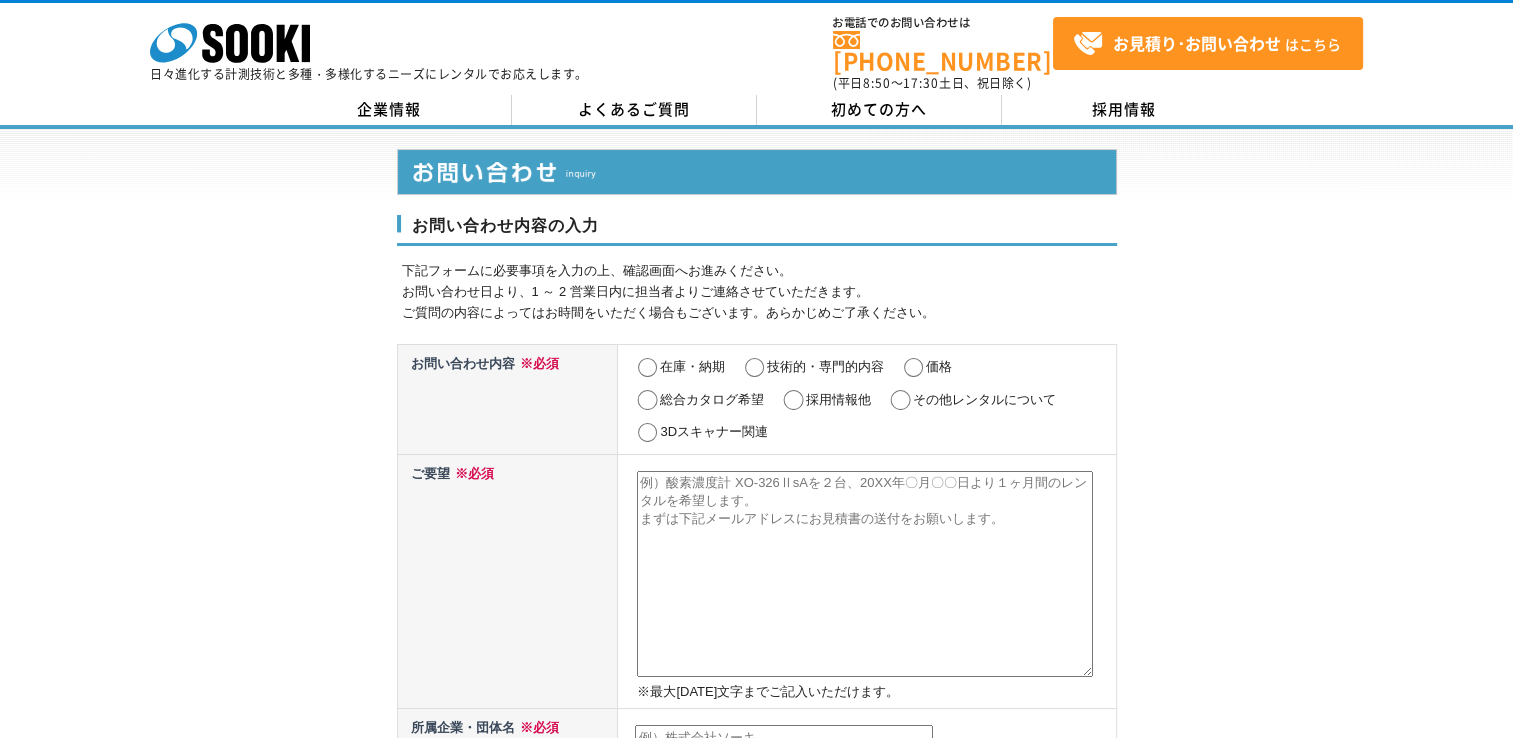 click on "価格" at bounding box center (913, 368) 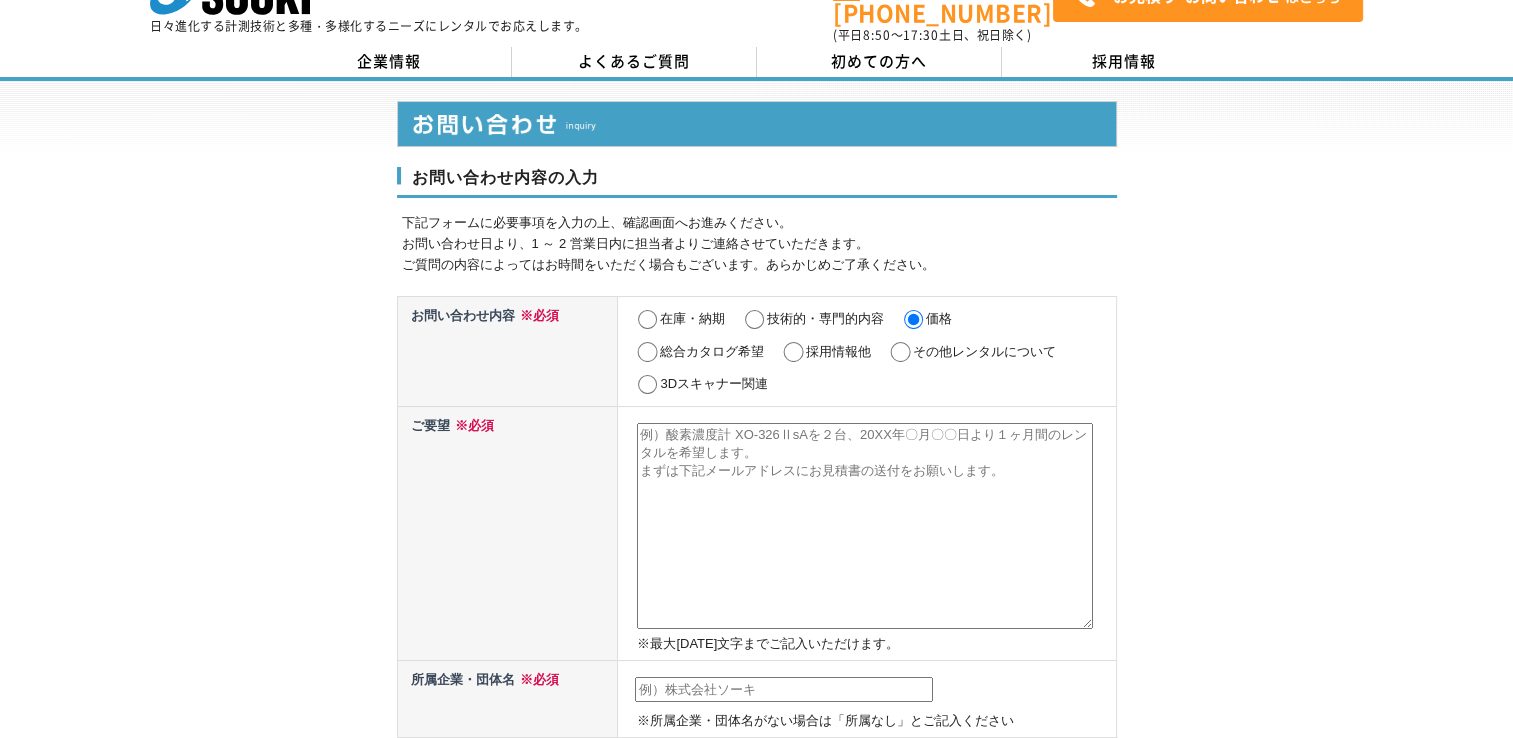 scroll, scrollTop: 0, scrollLeft: 0, axis: both 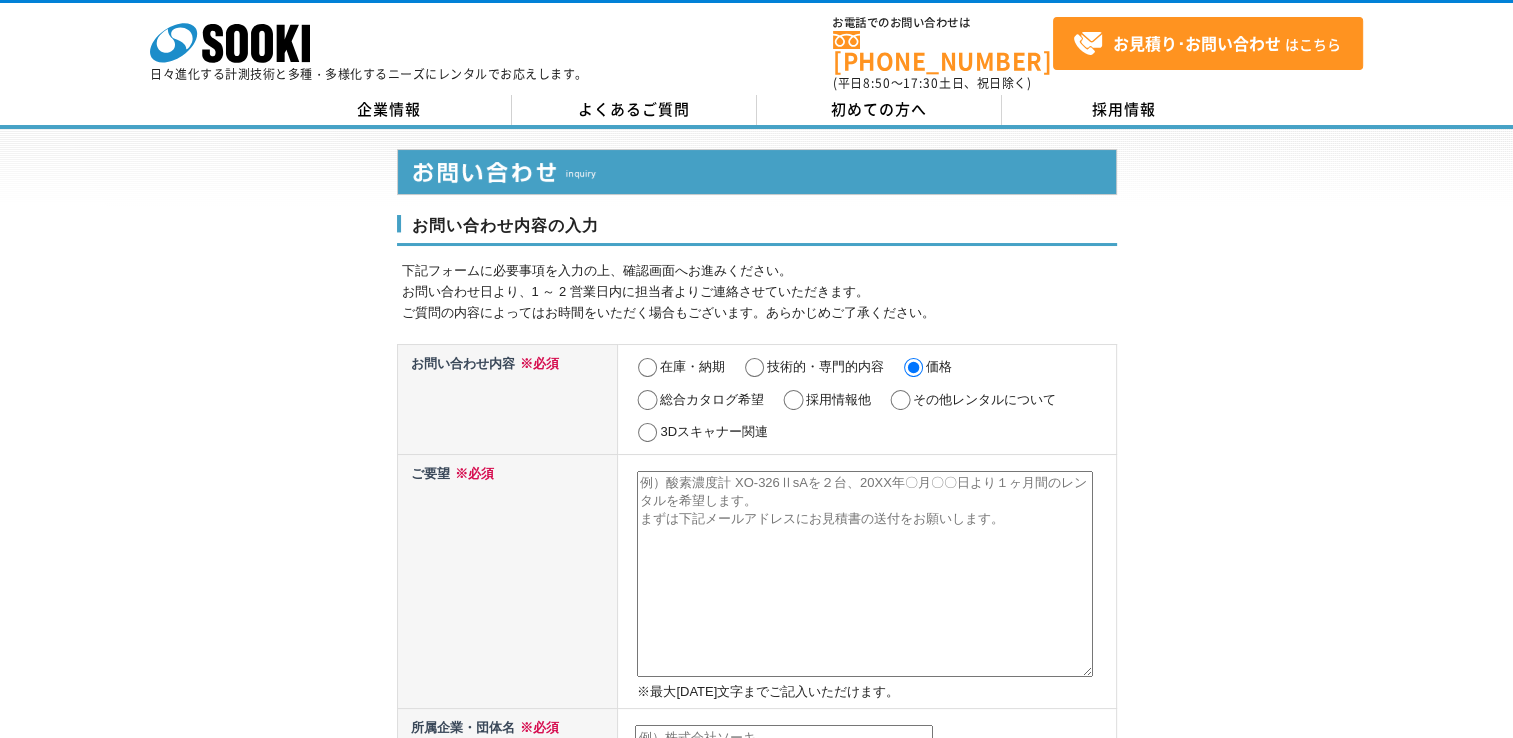drag, startPoint x: 661, startPoint y: 470, endPoint x: 805, endPoint y: 477, distance: 144.17004 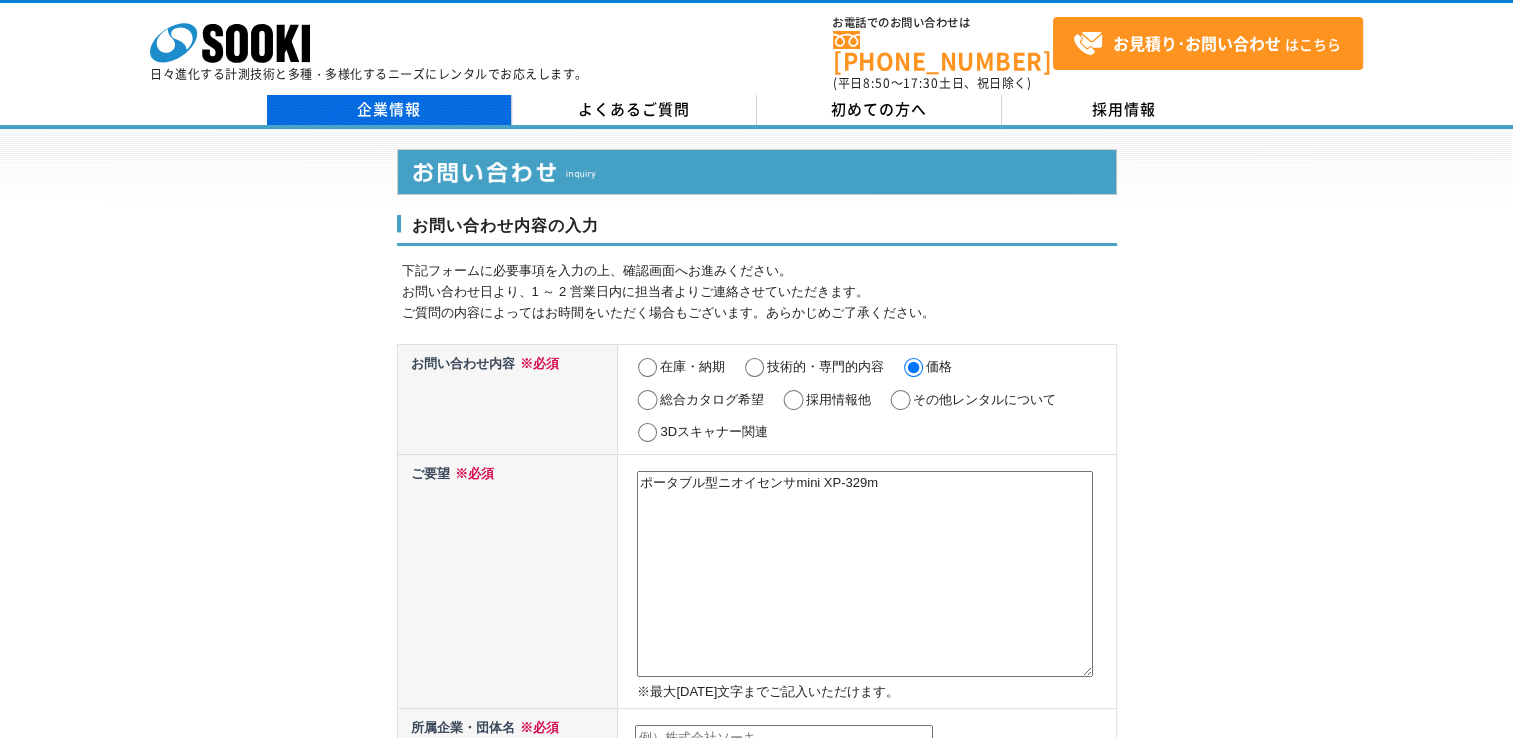 type on "ポータブル型ニオイセンサmini XP-329m" 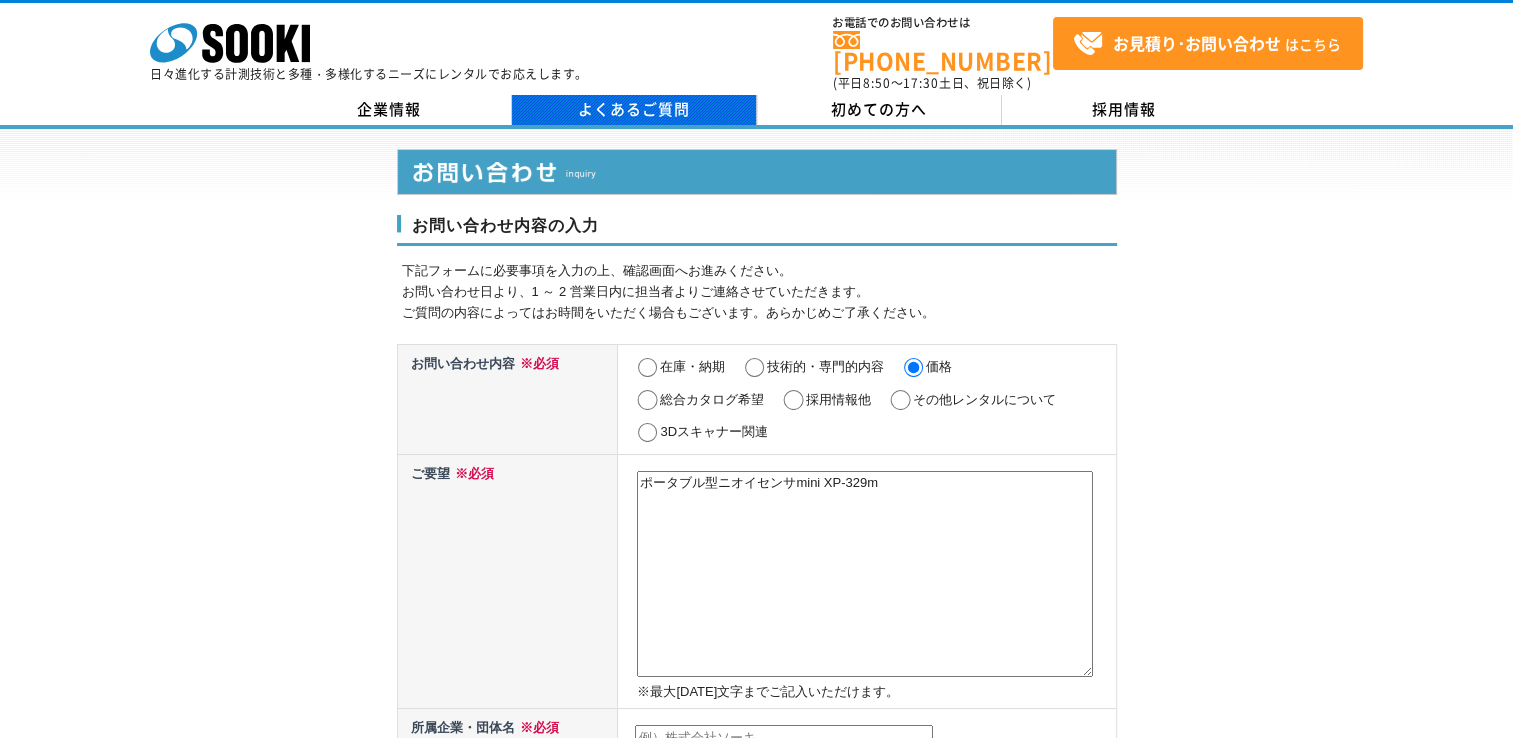 click on "よくあるご質問" at bounding box center (634, 110) 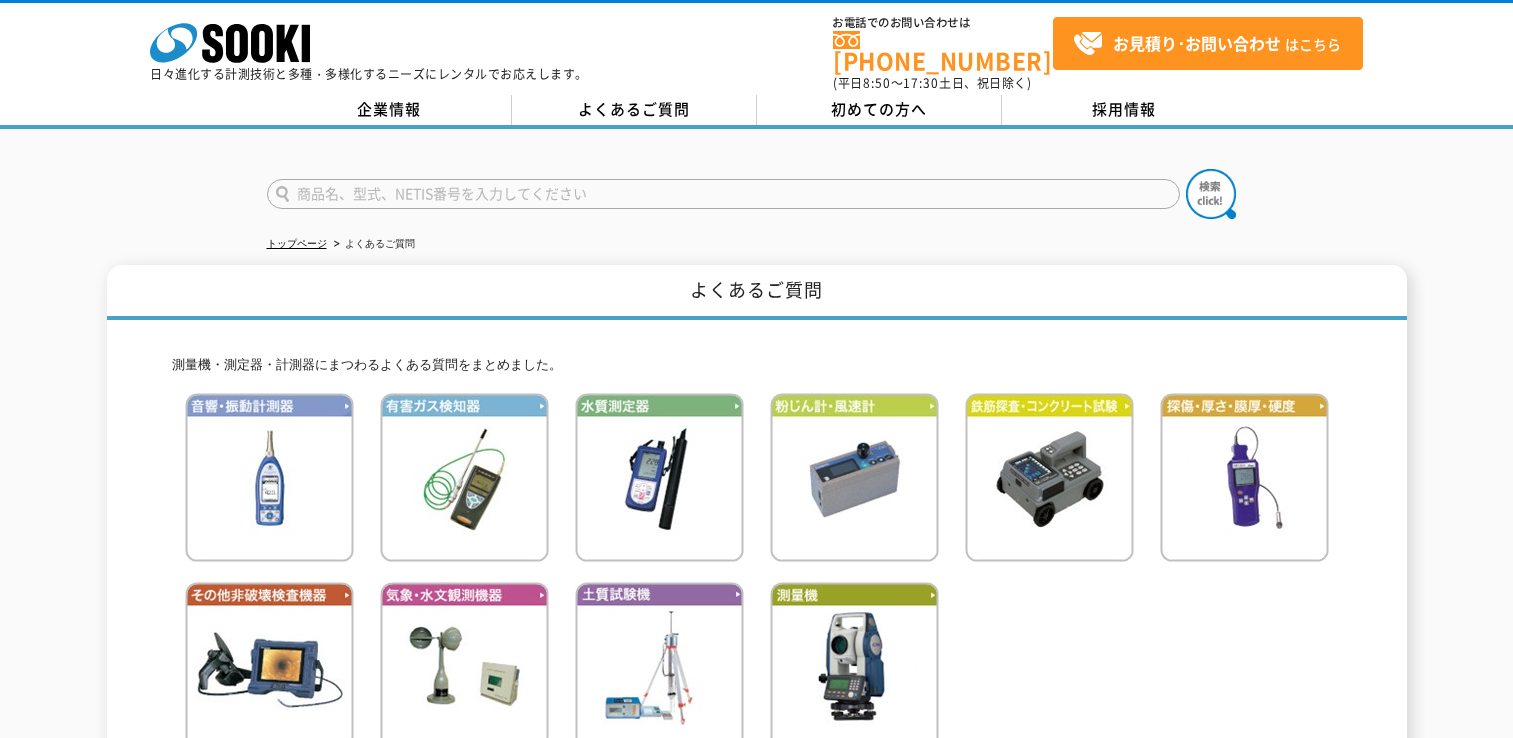 scroll, scrollTop: 0, scrollLeft: 0, axis: both 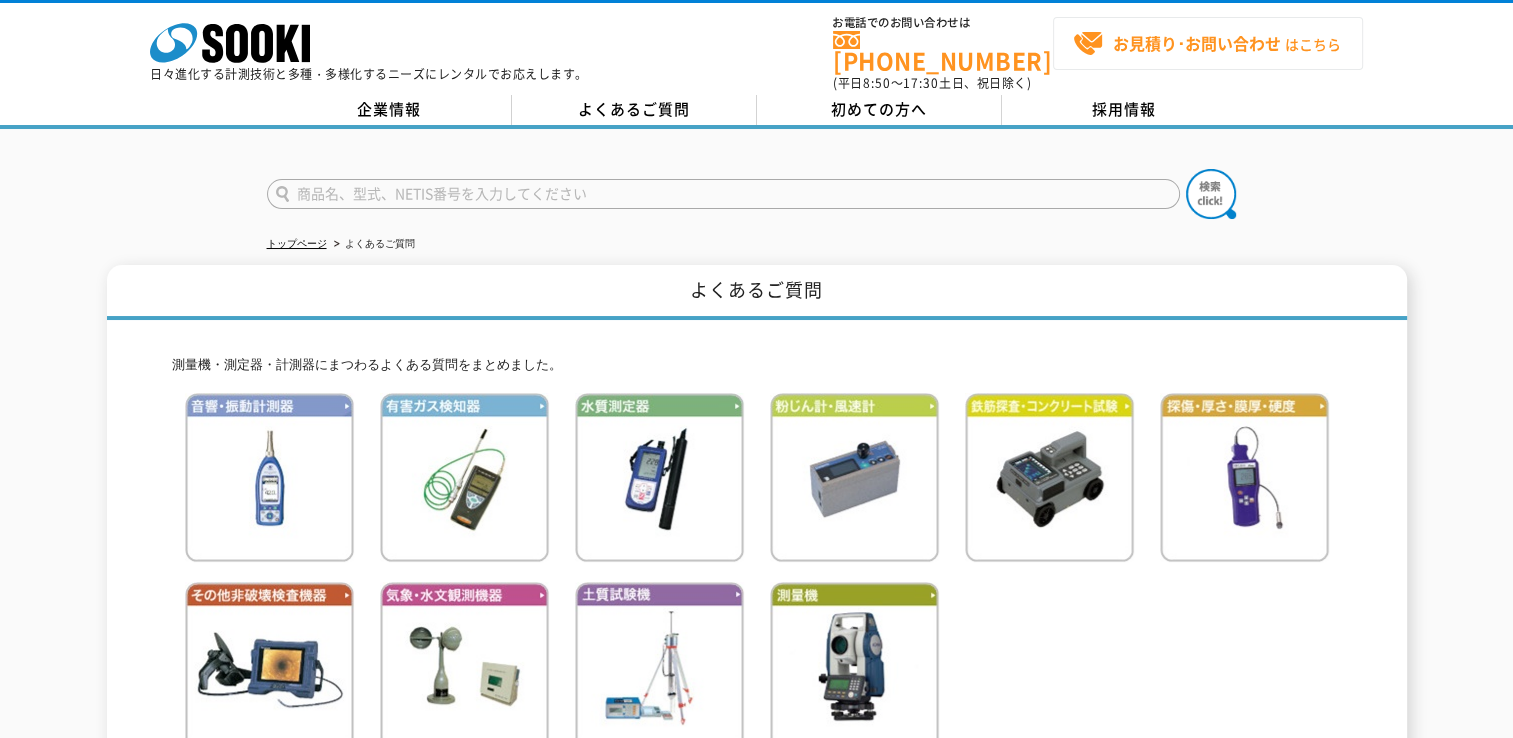 click on "お見積り･お問い合わせ はこちら" at bounding box center (1207, 44) 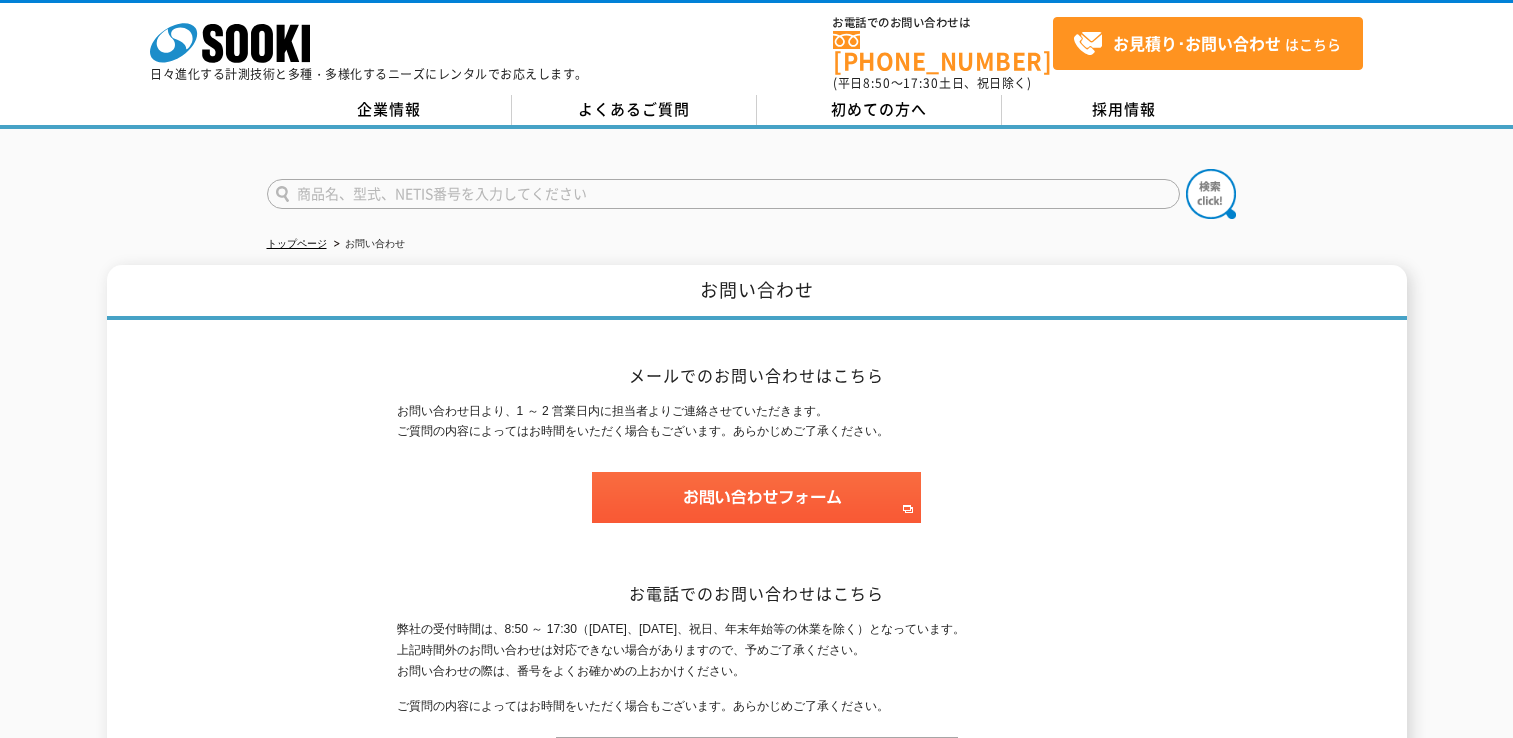scroll, scrollTop: 0, scrollLeft: 0, axis: both 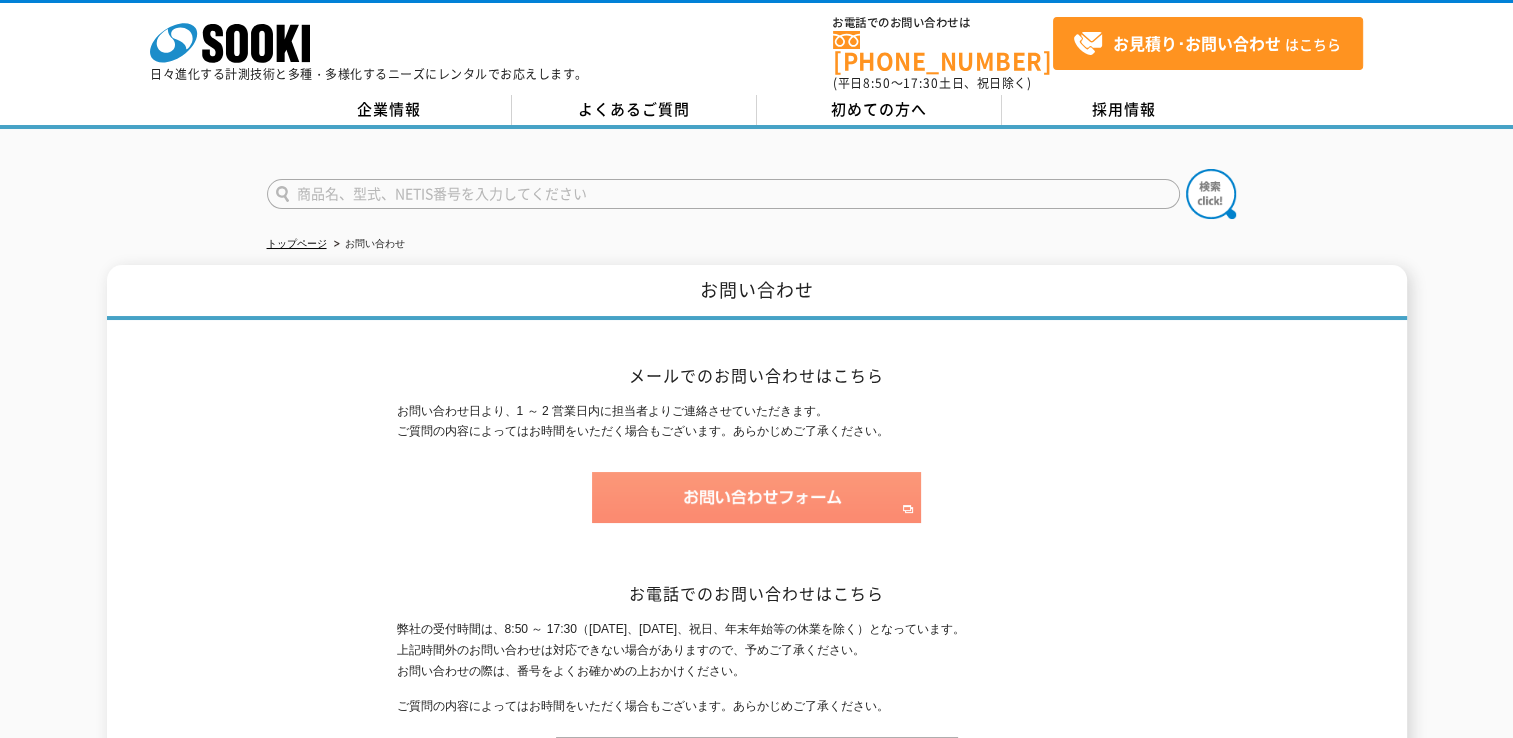 click at bounding box center [756, 497] 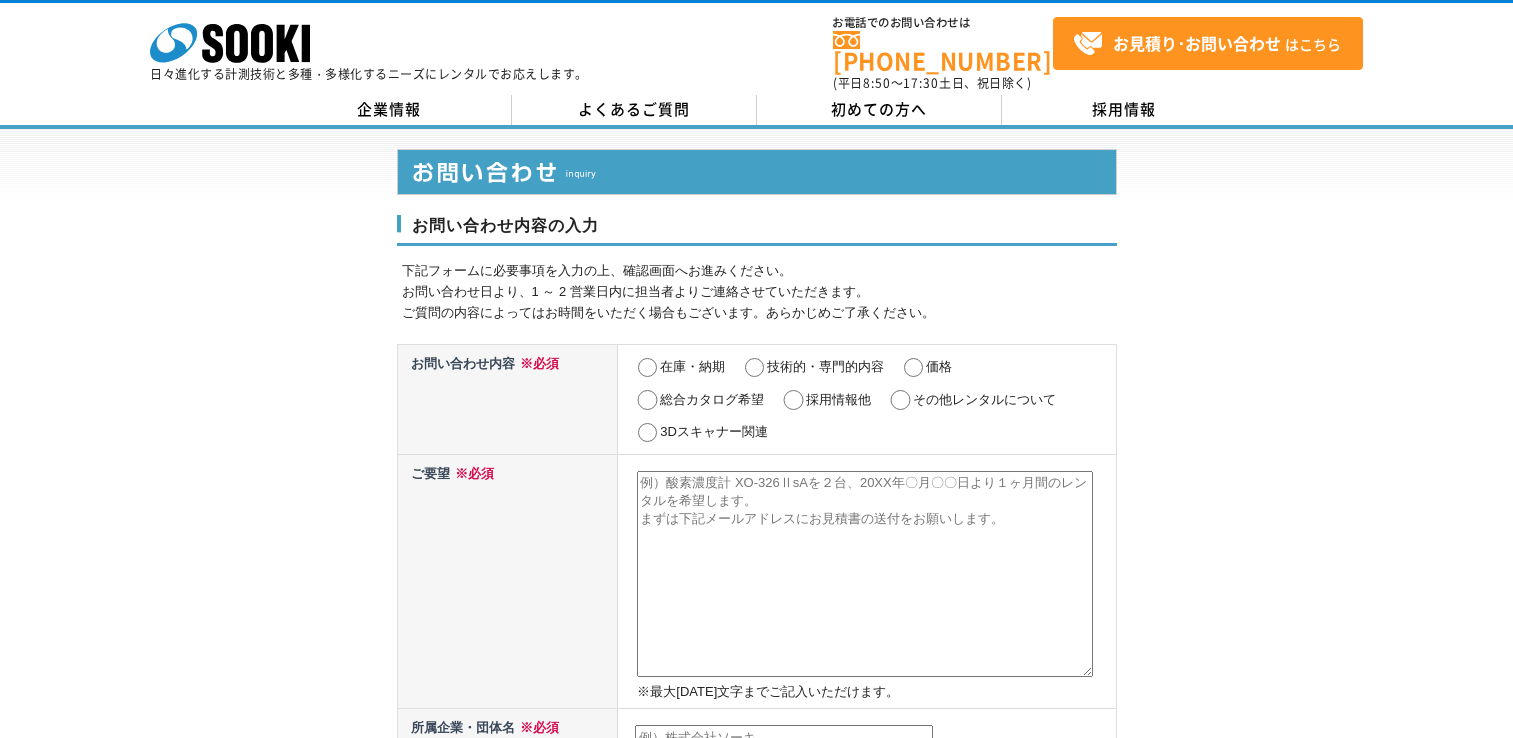 scroll, scrollTop: 0, scrollLeft: 0, axis: both 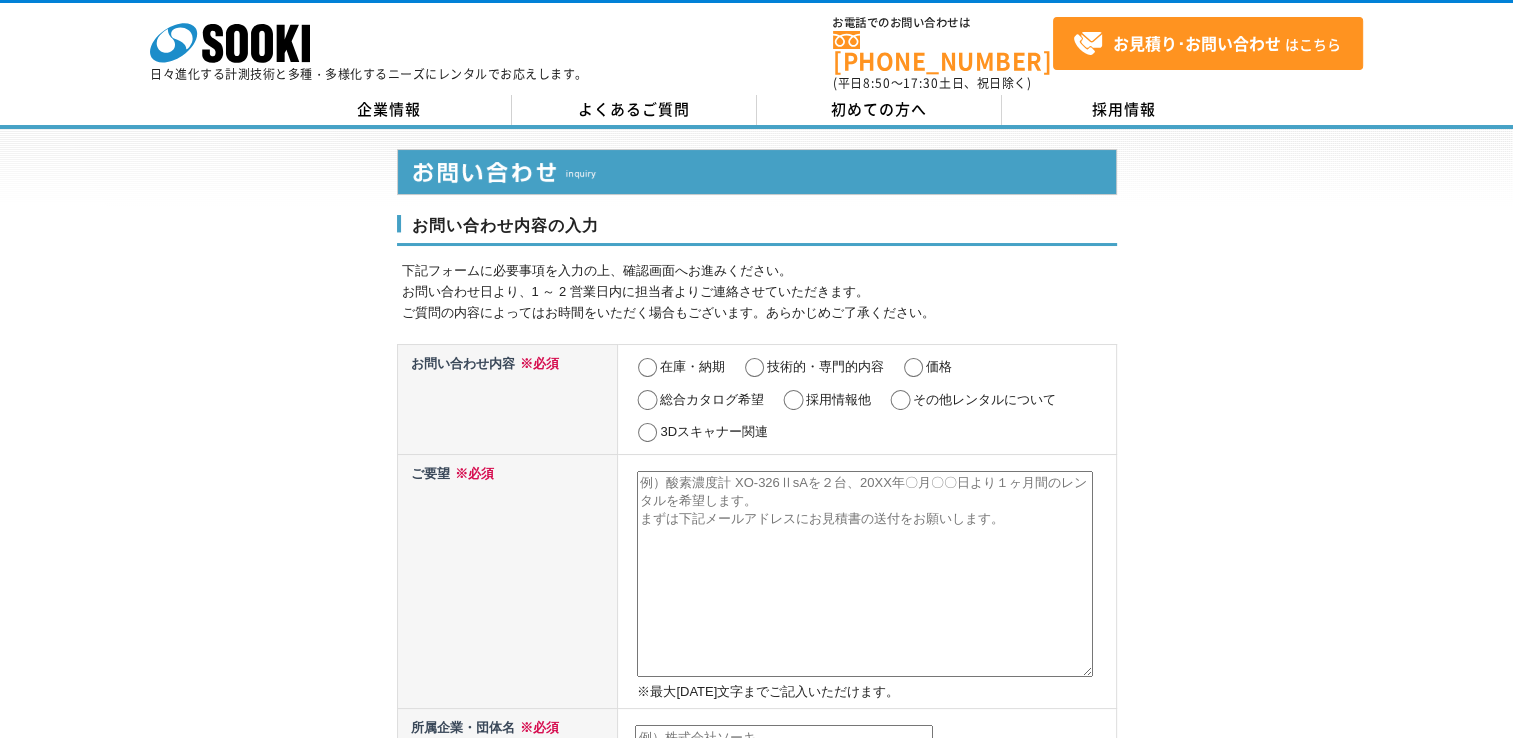click at bounding box center (865, 574) 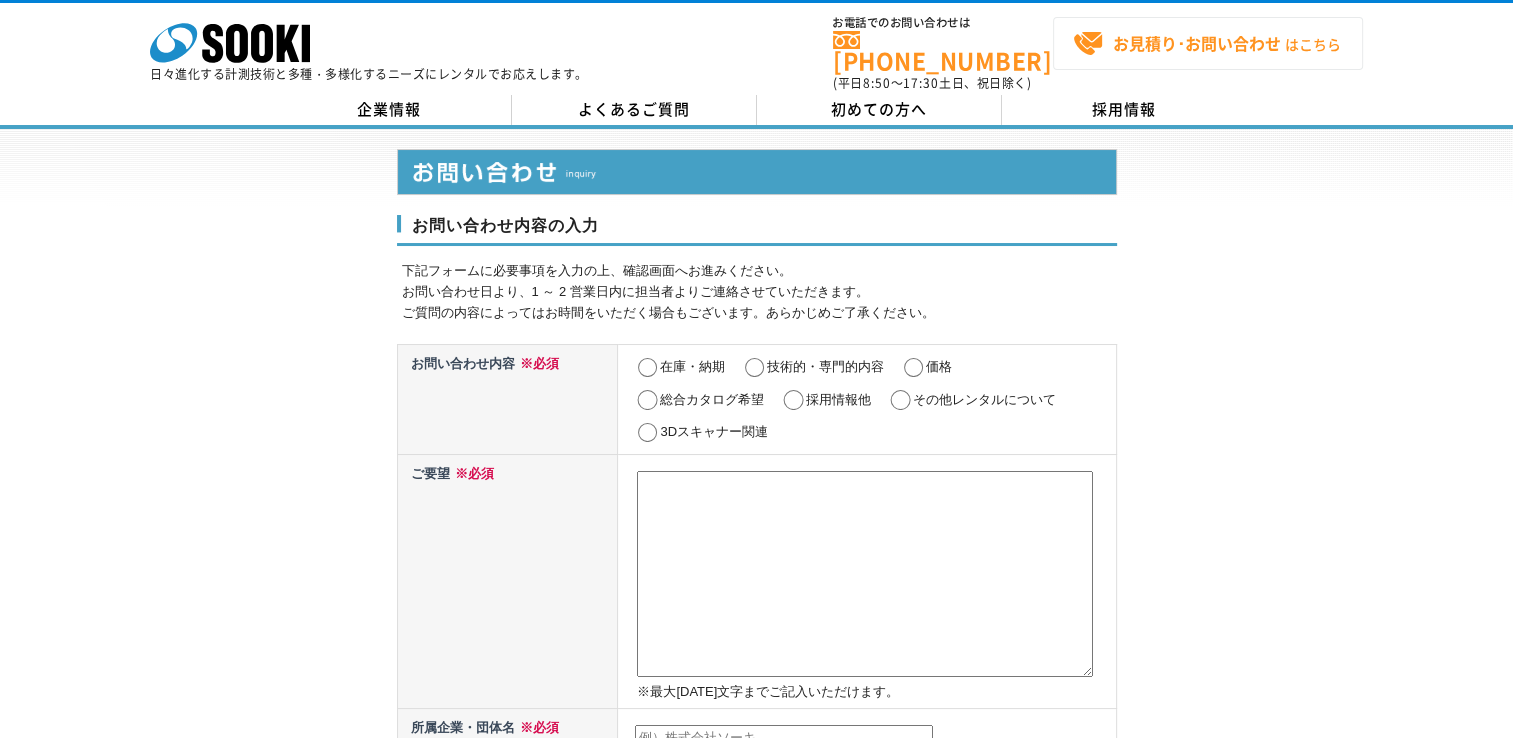 type 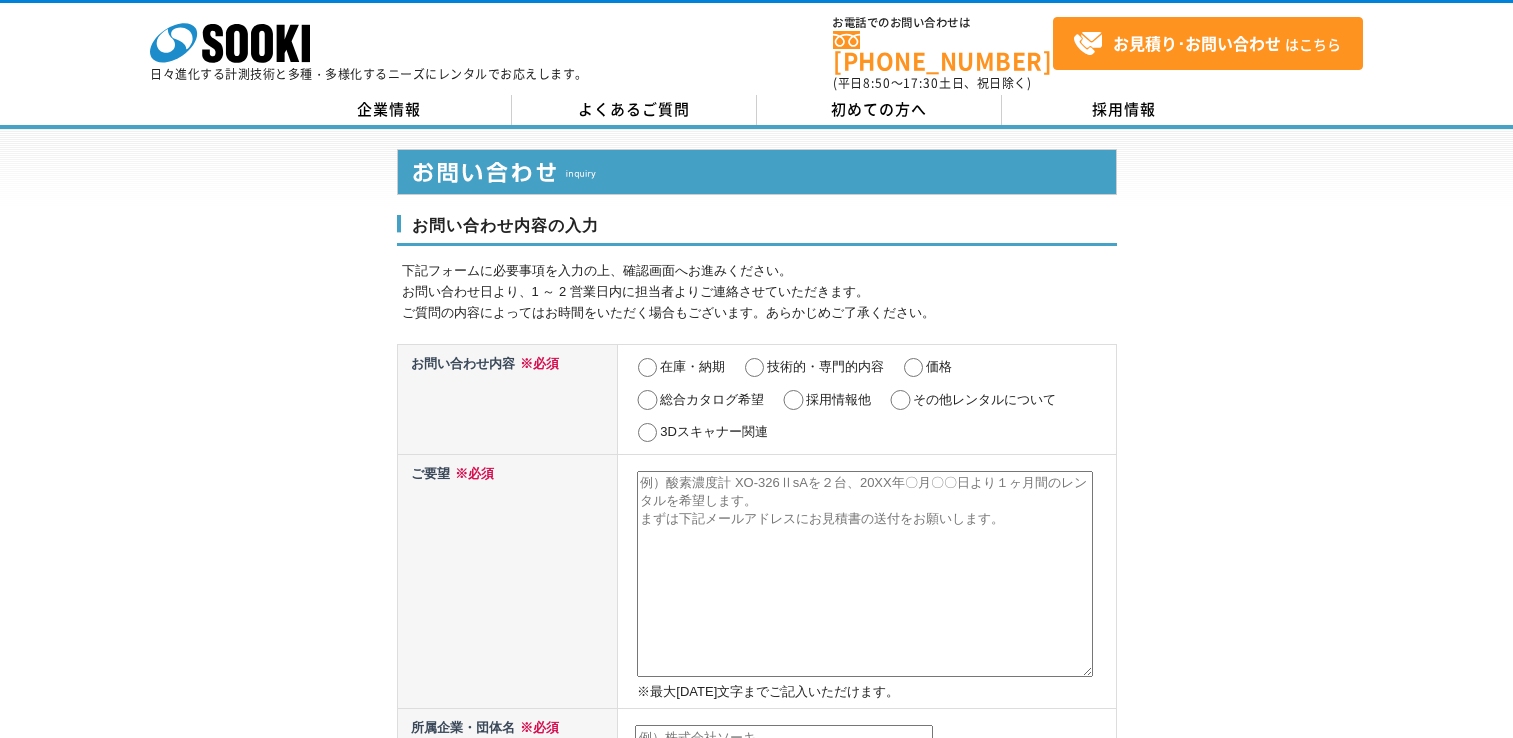 scroll, scrollTop: 0, scrollLeft: 0, axis: both 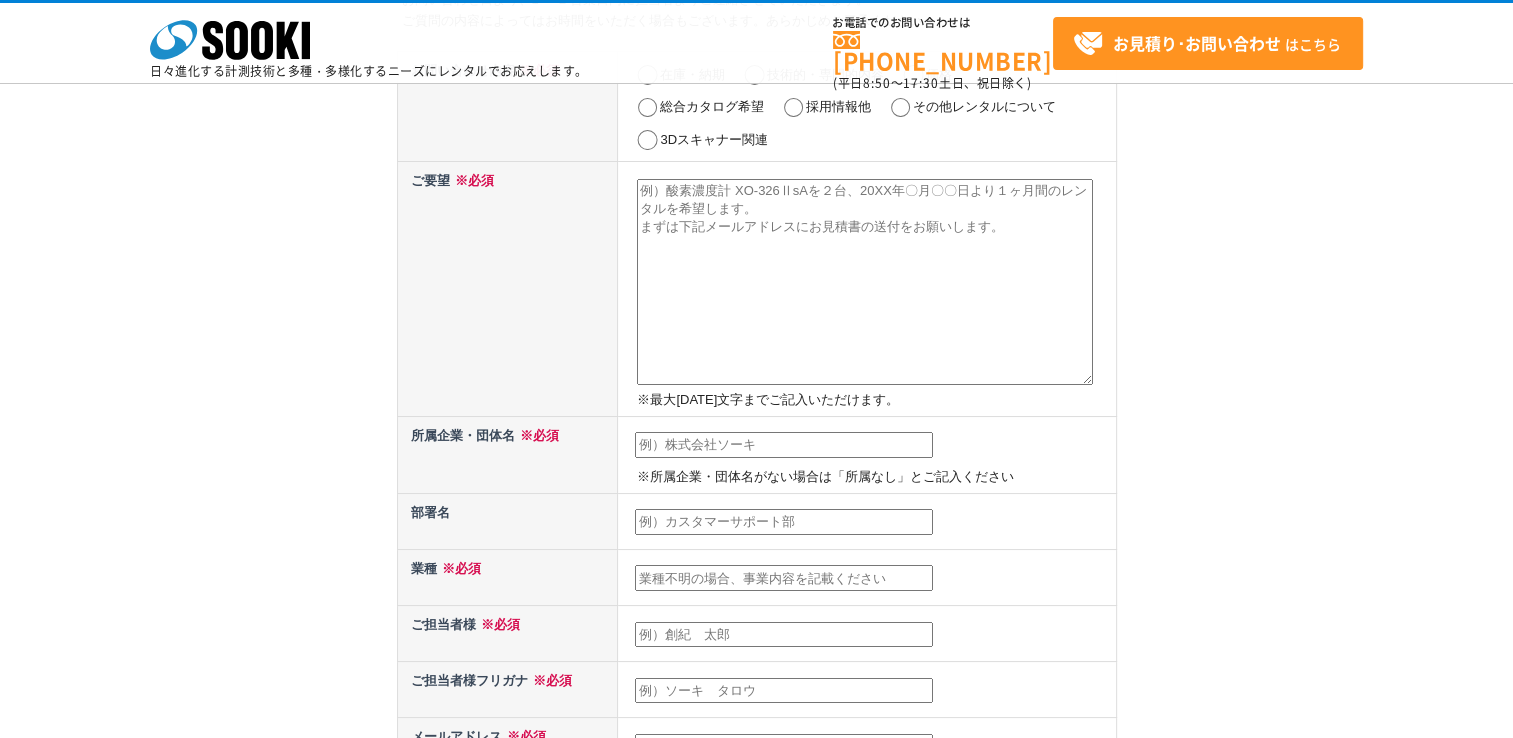 click at bounding box center [865, 282] 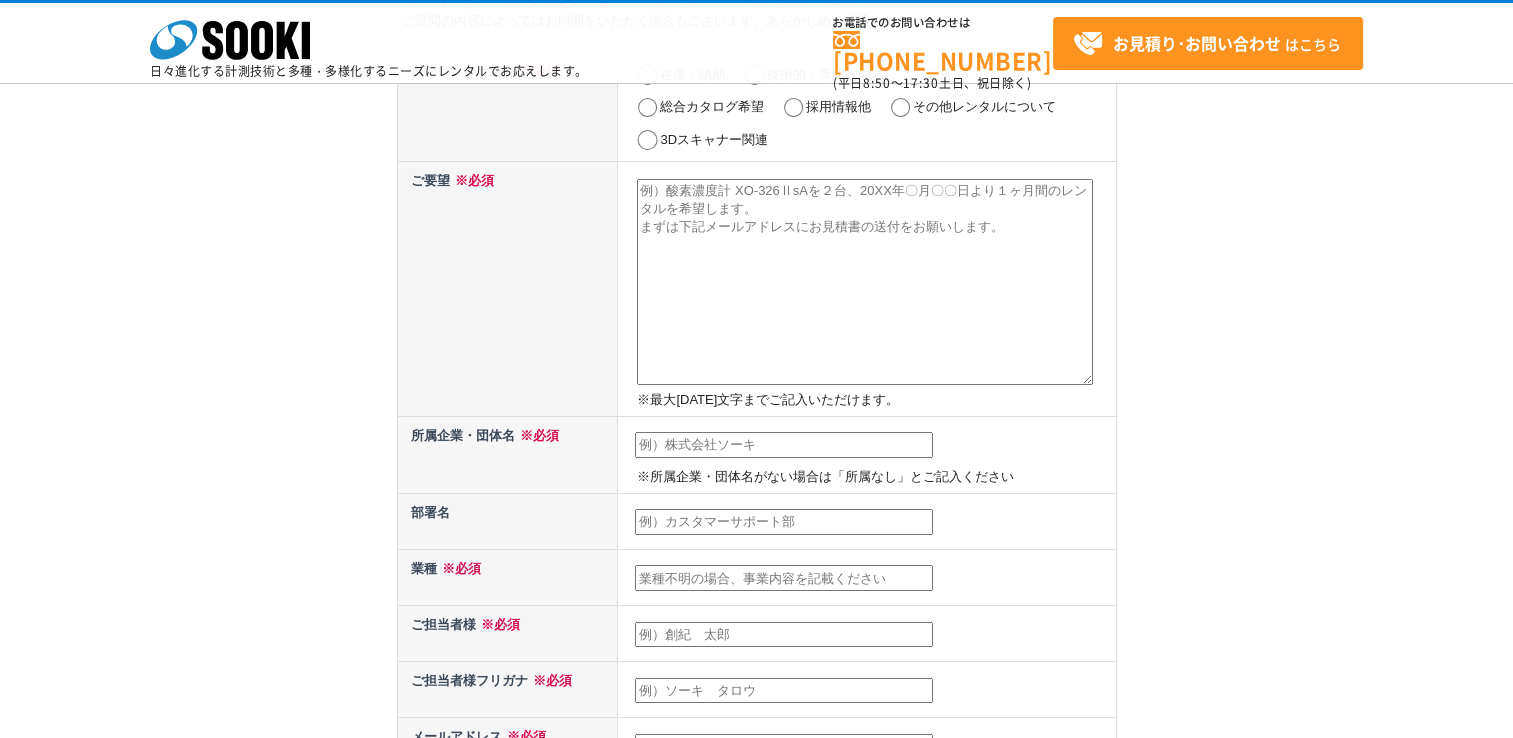 paste on "ポータブル型ニオイセンサmini XP-329m" 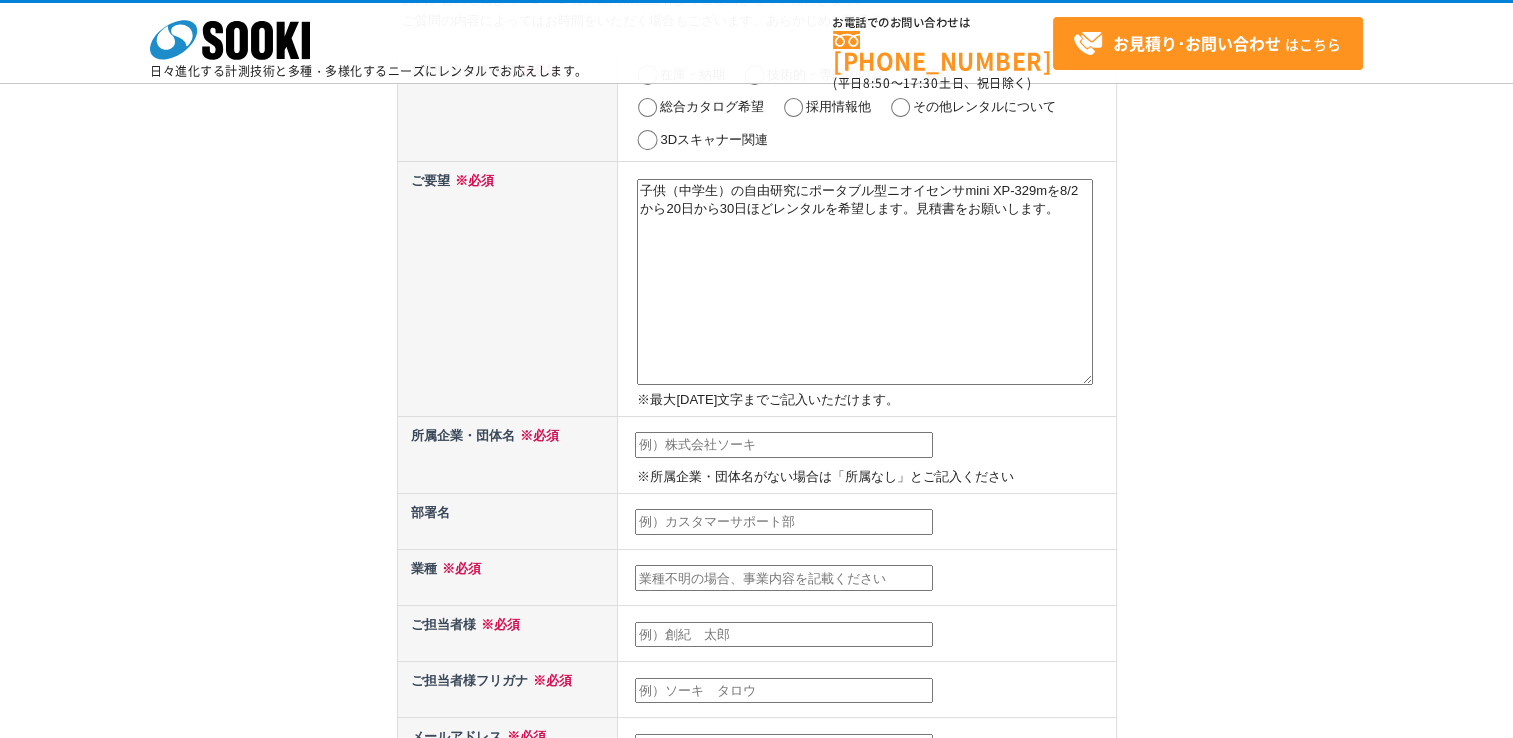 type on "子供（中学生）の自由研究にポータブル型ニオイセンサmini XP-329mを8/2から20日から30日ほどレンタルを希望します。見積書をお願いします。" 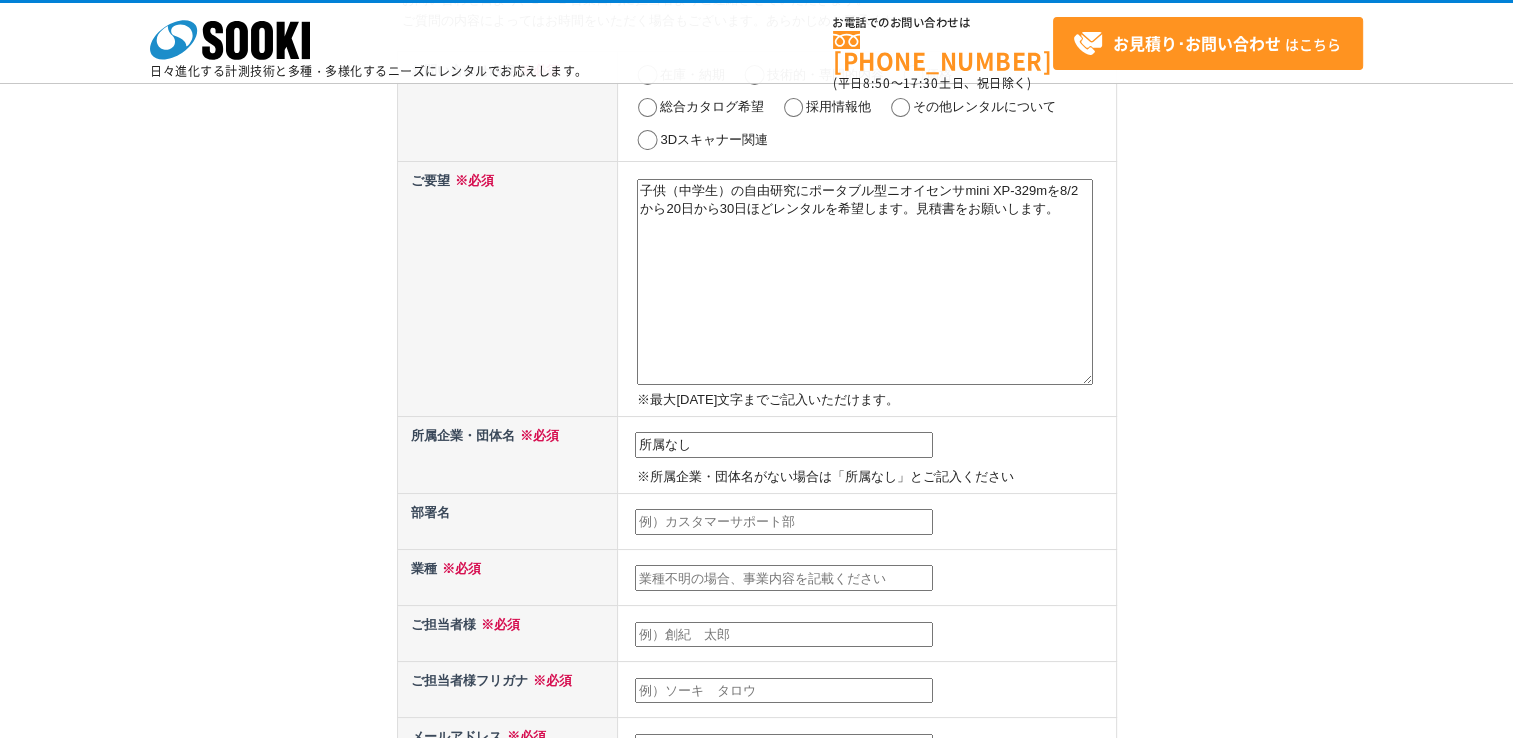 type on "所属なし" 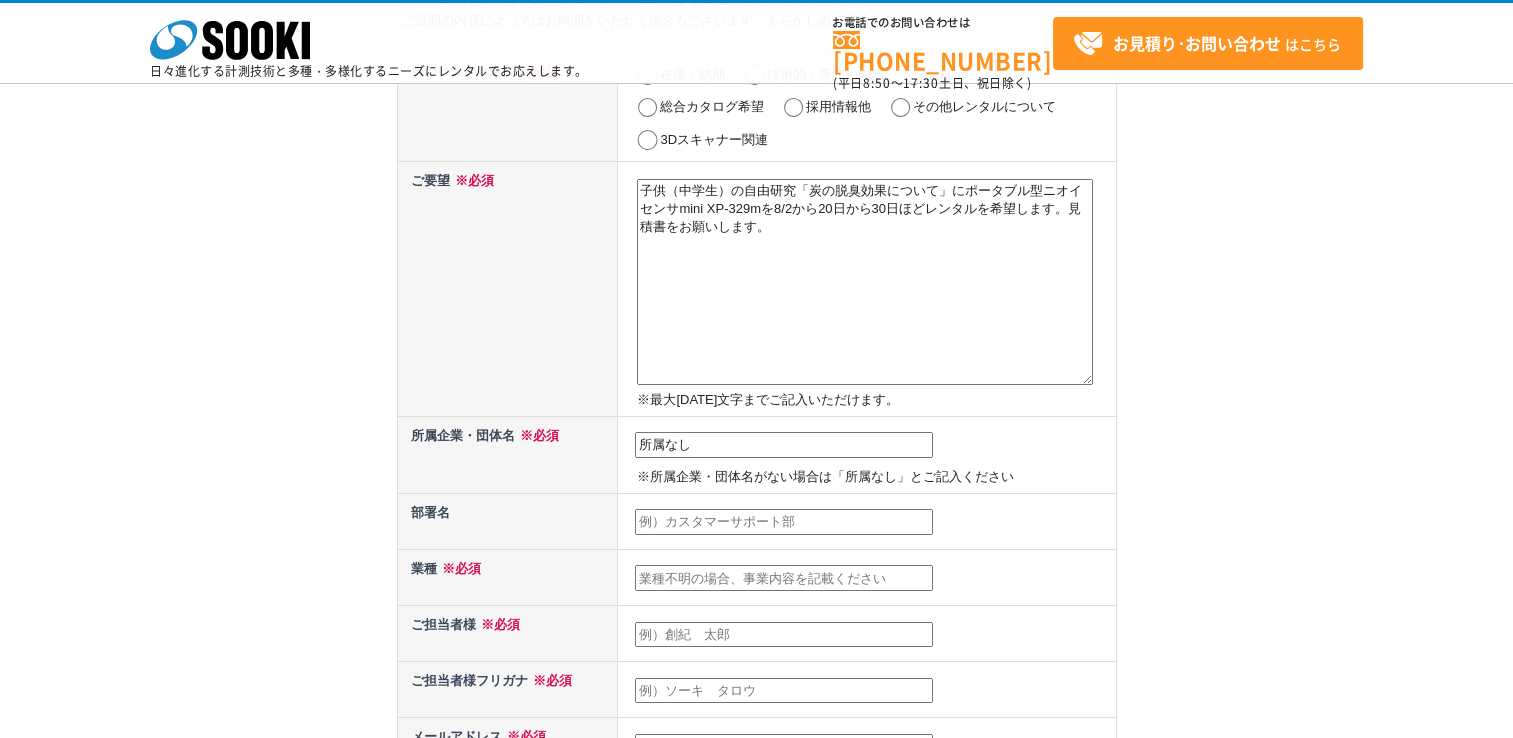 drag, startPoint x: 780, startPoint y: 227, endPoint x: 614, endPoint y: 220, distance: 166.14752 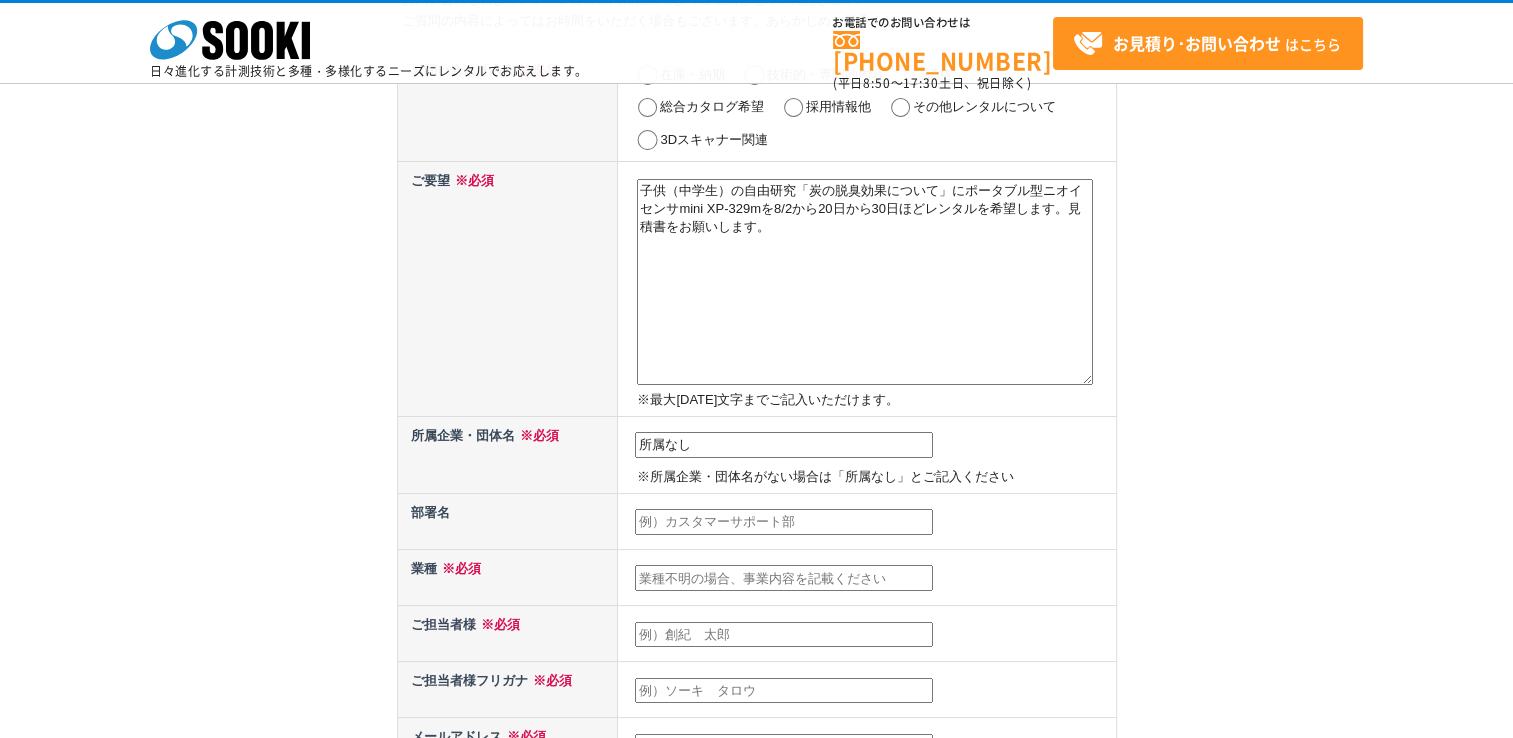 click on "ご要望 ※必須
子供（中学生）の自由研究「炭の脱臭効果について」にポータブル型ニオイセンサmini XP-329mを8/2から20日から30日ほどレンタルを希望します。見積書をお願いします。
※最大2000文字までご記入いただけます。" at bounding box center [756, 289] 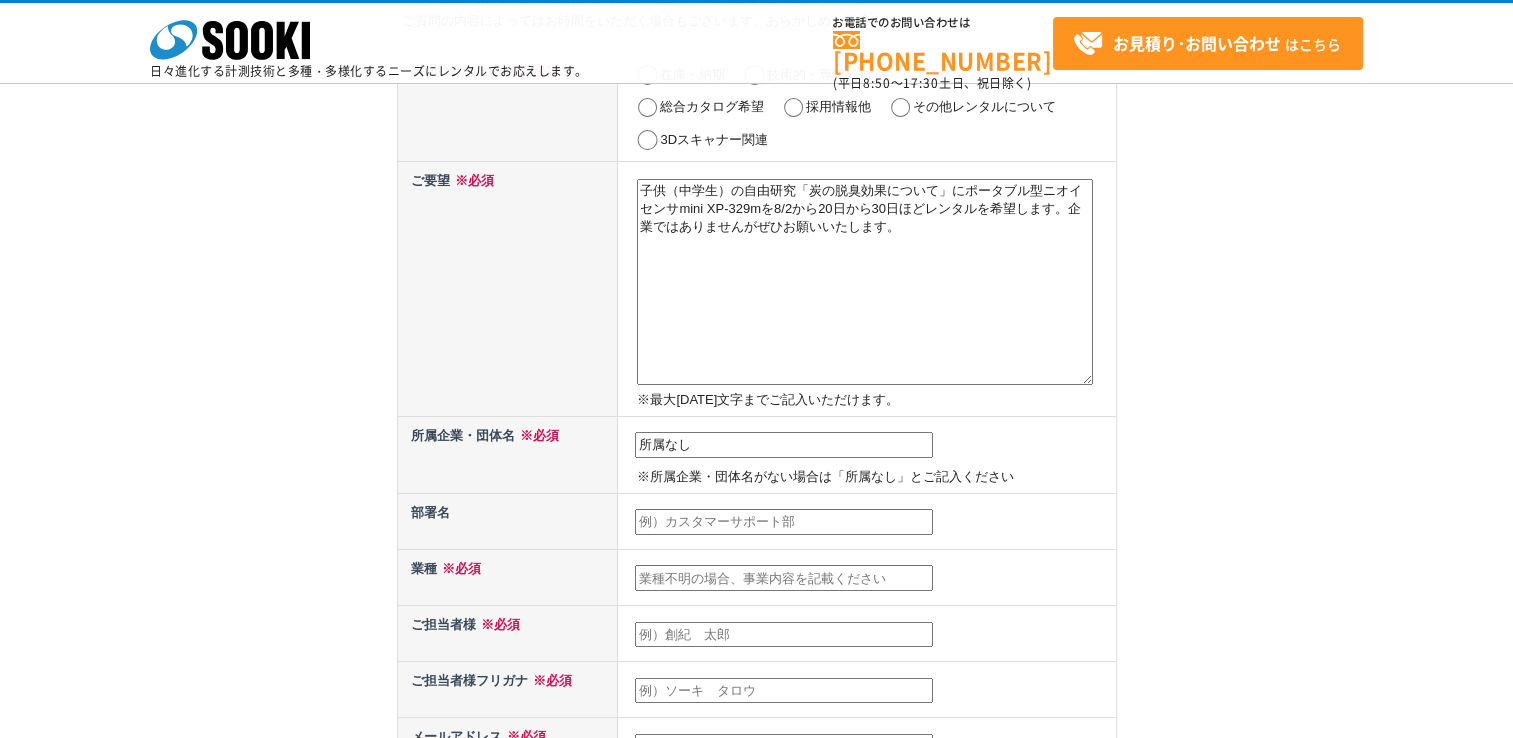 type on "子供（中学生）の自由研究「炭の脱臭効果について」にポータブル型ニオイセンサmini XP-329mを8/2から20日から30日ほどレンタルを希望します。企業ではありませんがぜひお願いいたします。" 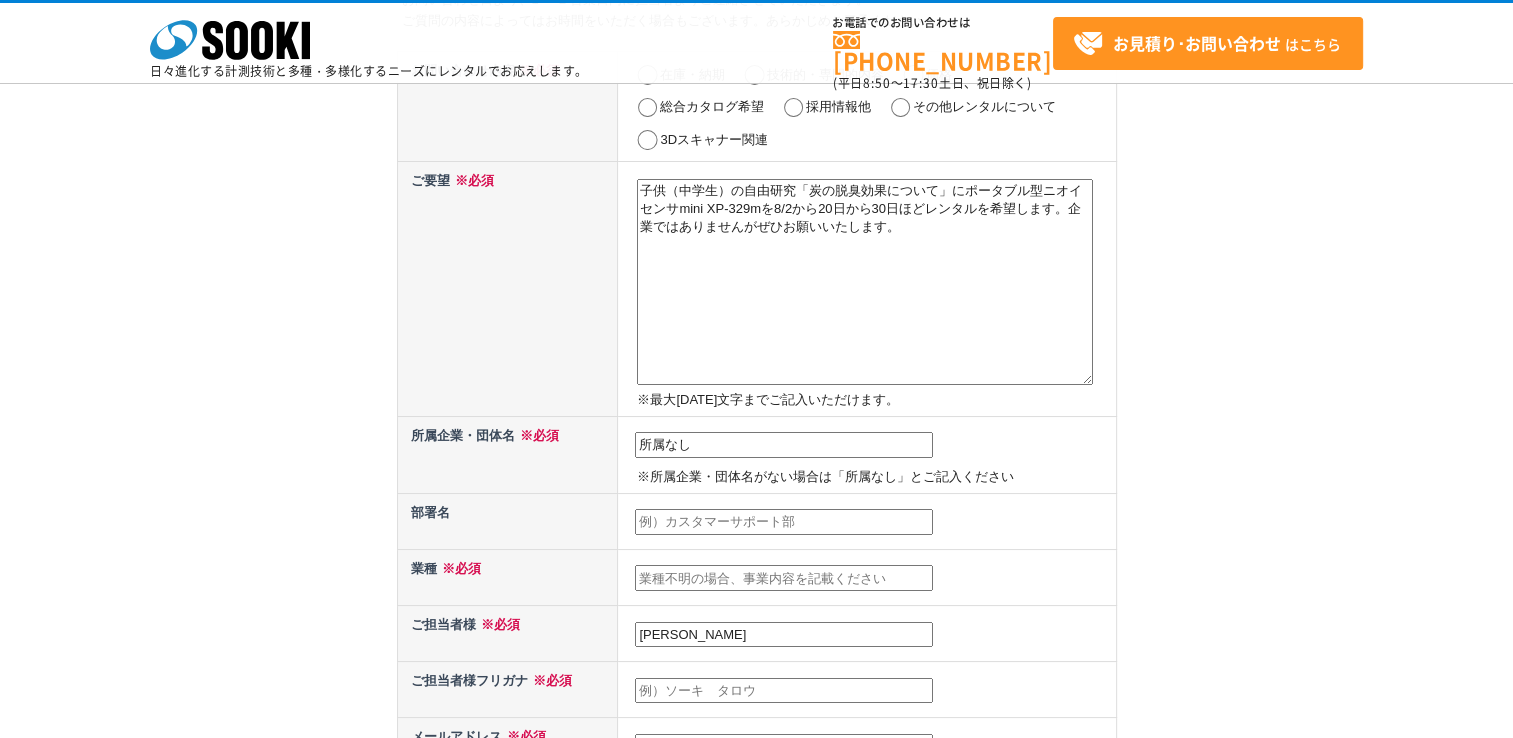 type on "[PERSON_NAME]" 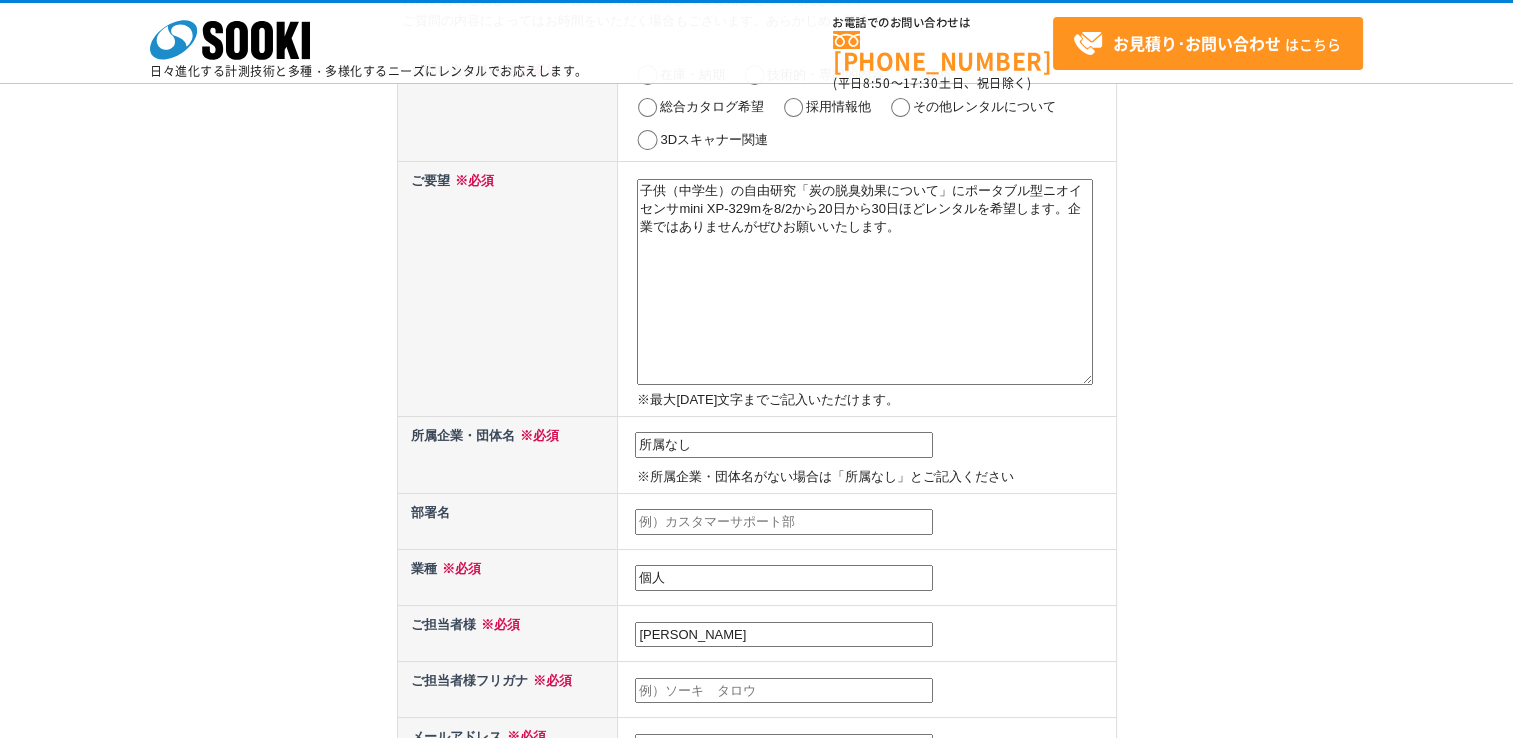 type on "個人" 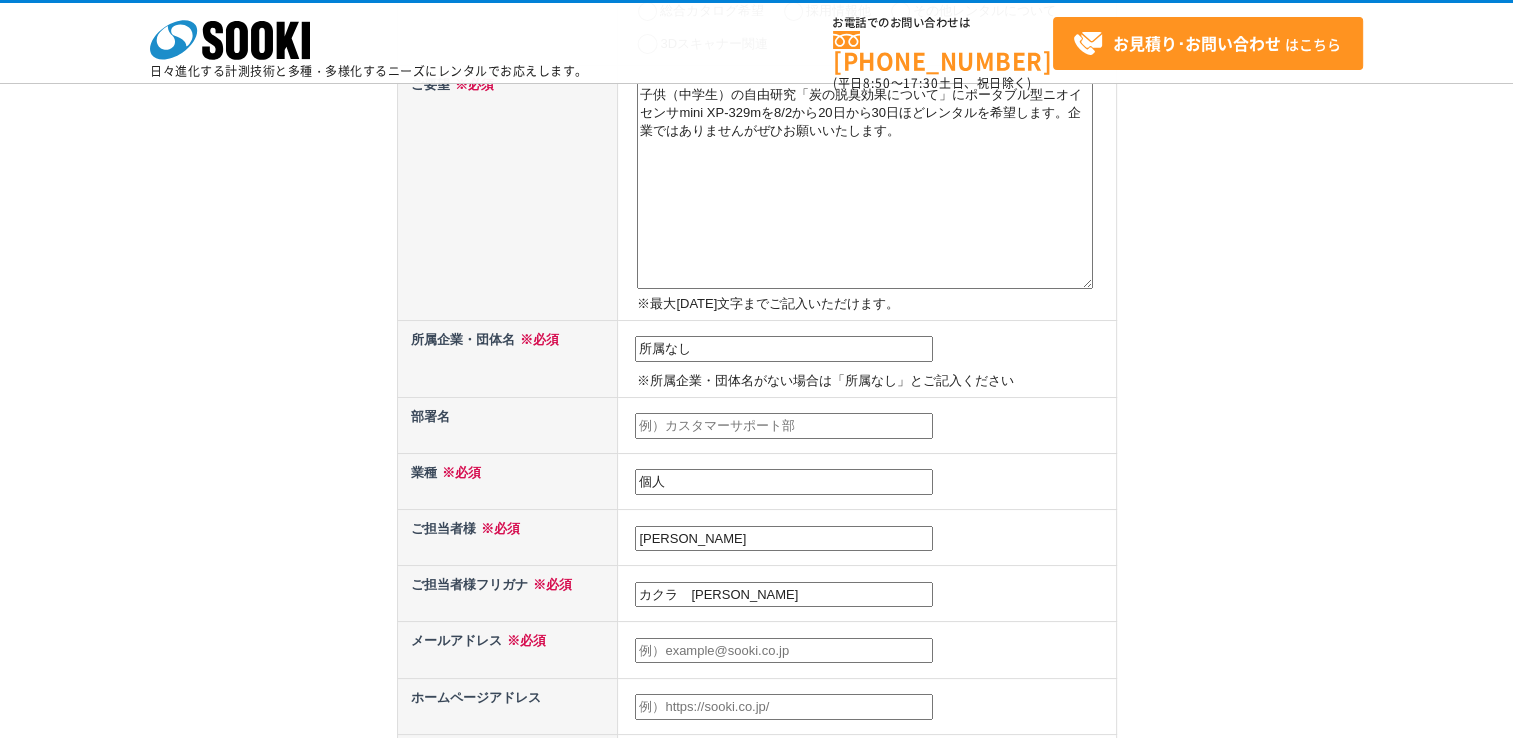 scroll, scrollTop: 400, scrollLeft: 0, axis: vertical 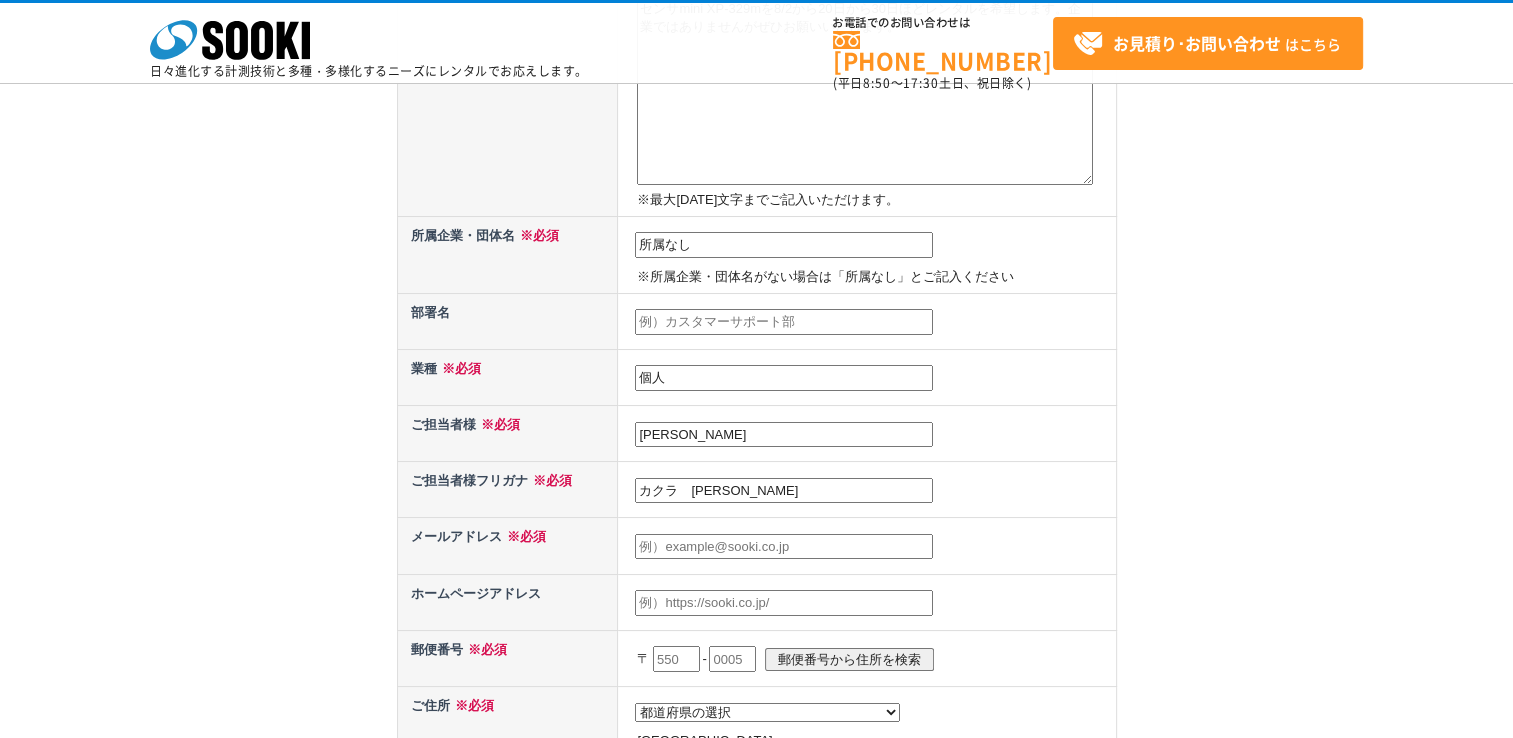type on "カクラ　[PERSON_NAME]" 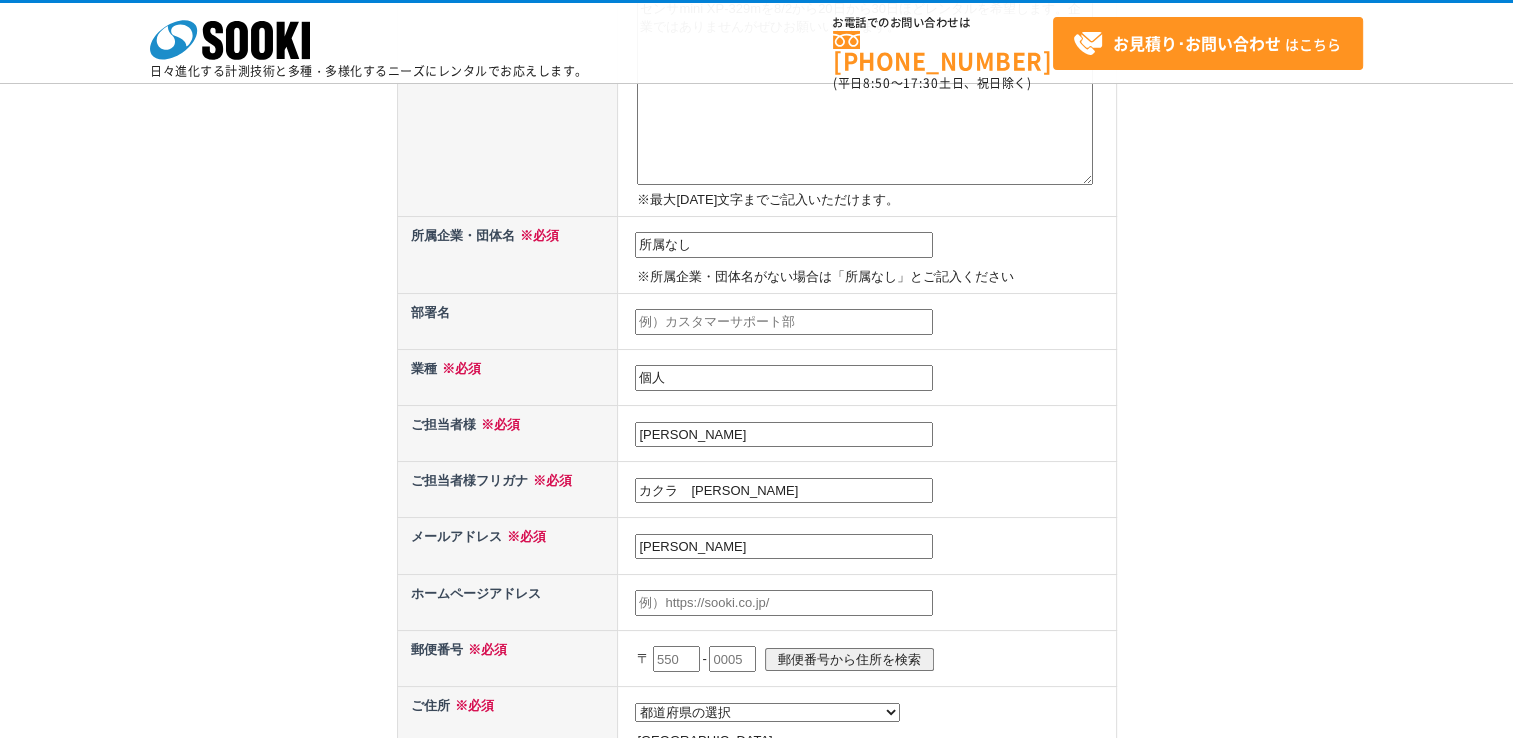 type on "ち" 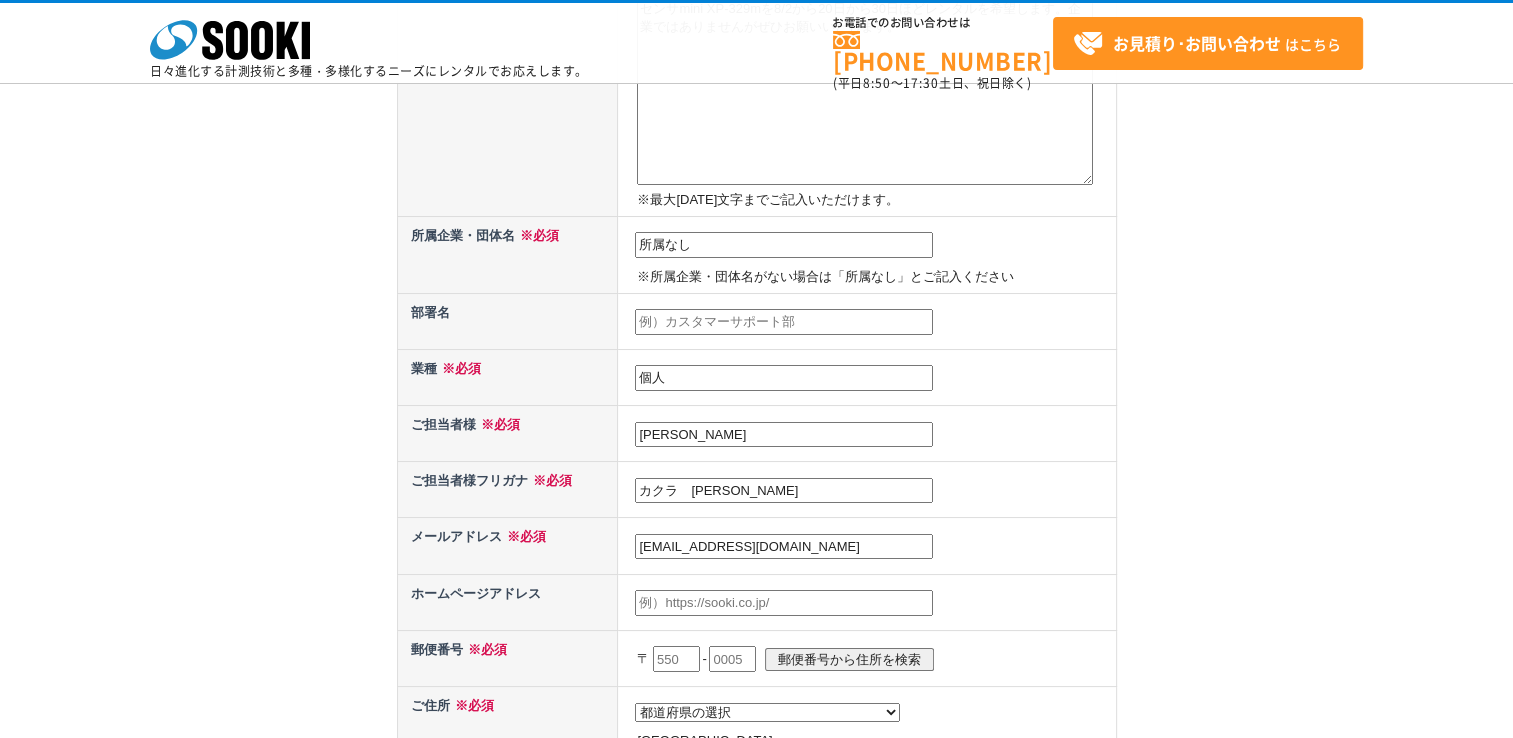 type on "[EMAIL_ADDRESS][DOMAIN_NAME]" 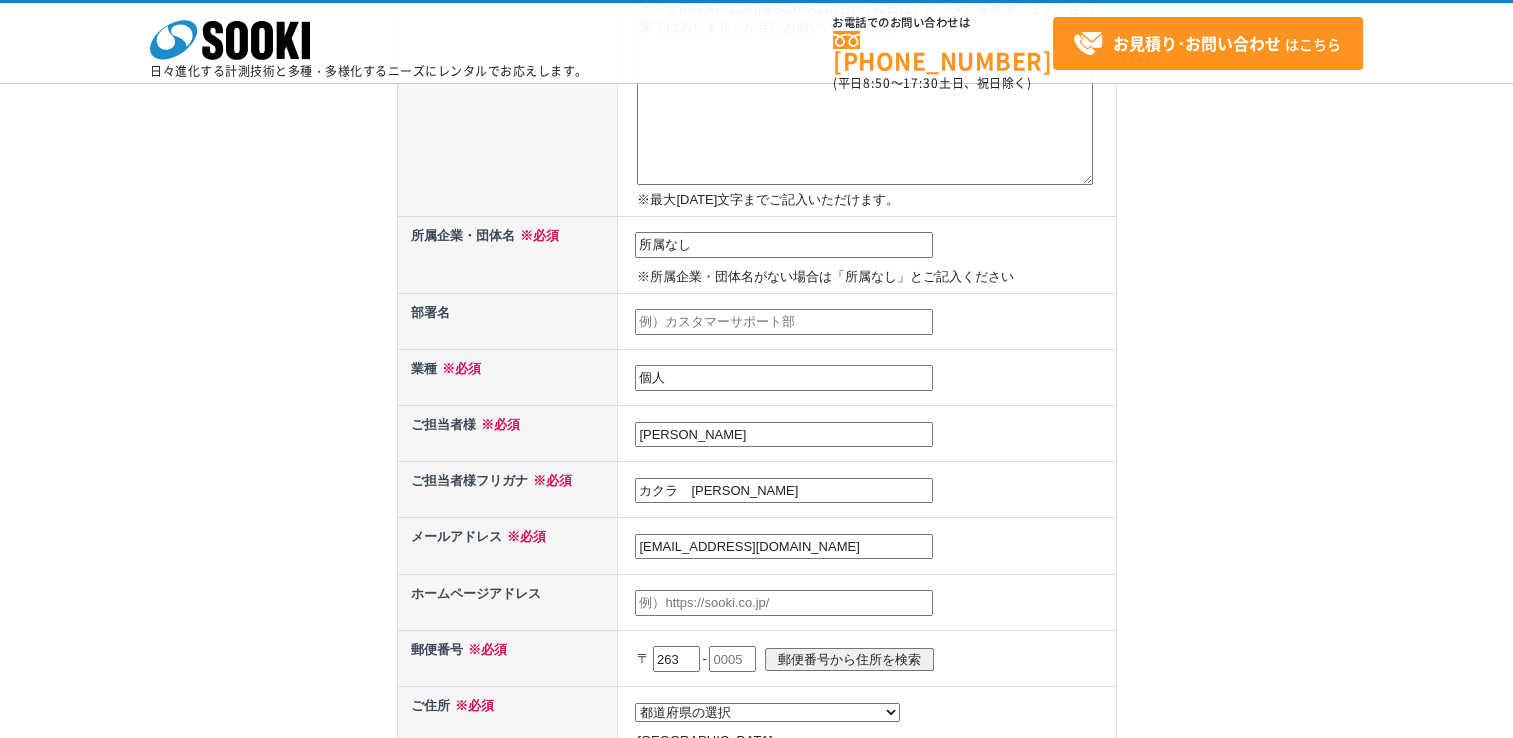 type on "263" 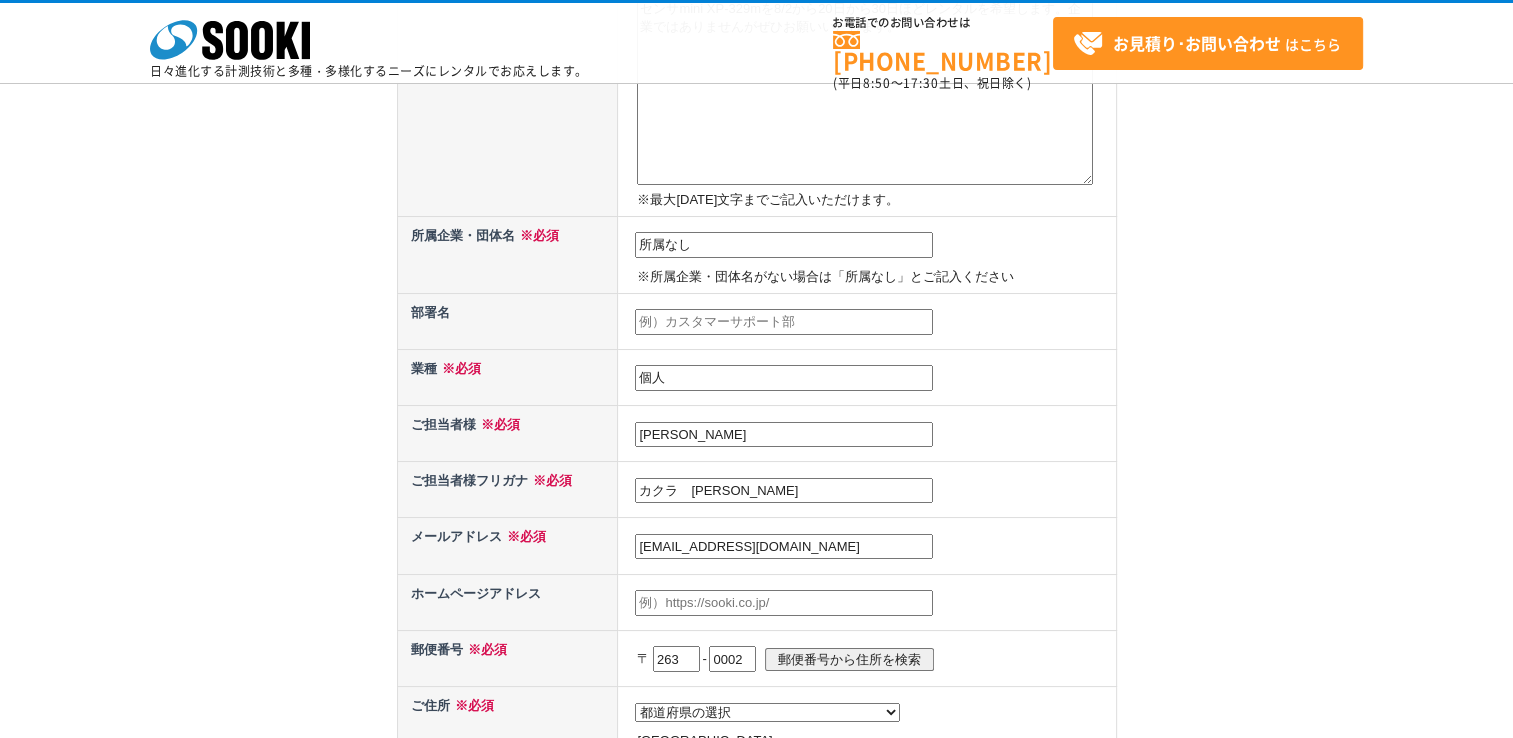 type on "0002" 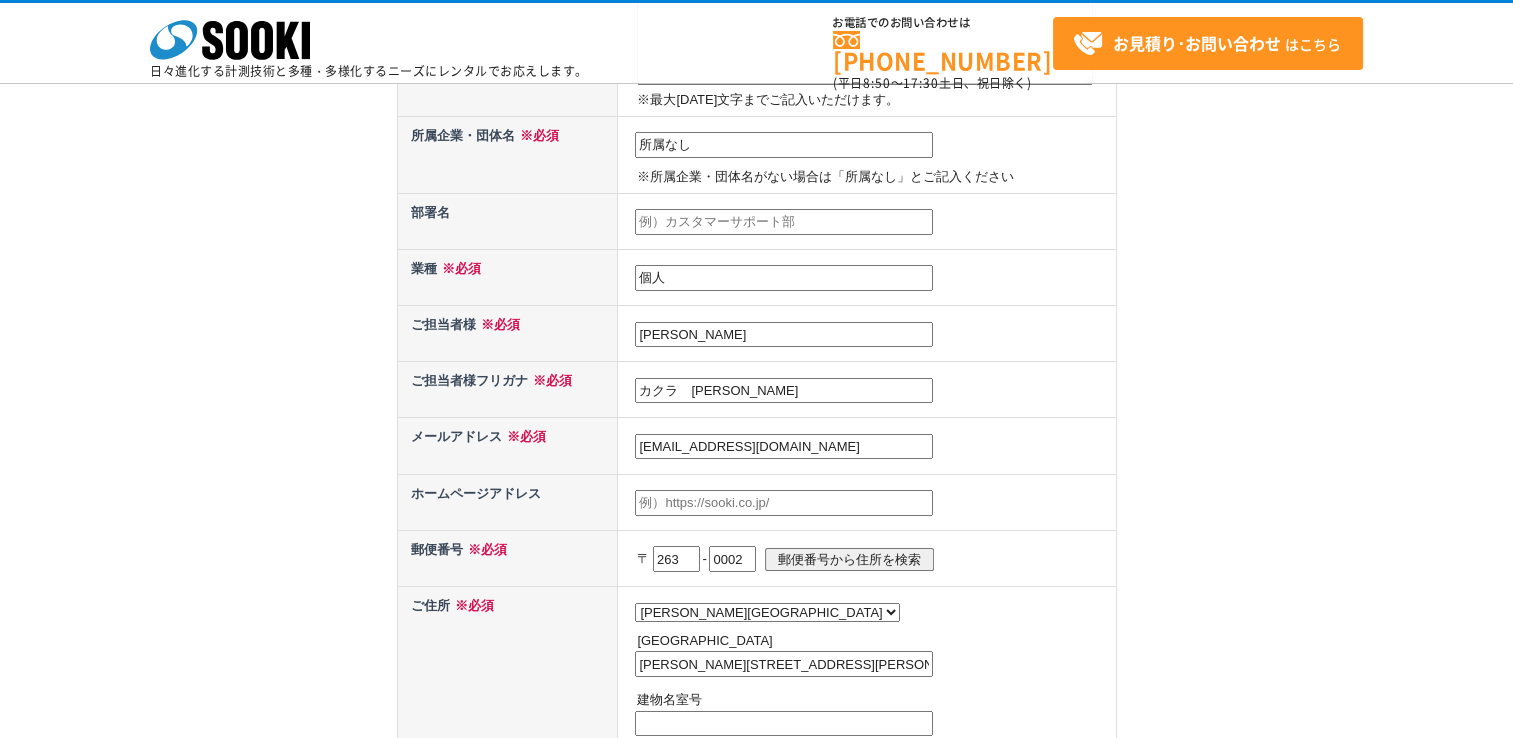 scroll, scrollTop: 600, scrollLeft: 0, axis: vertical 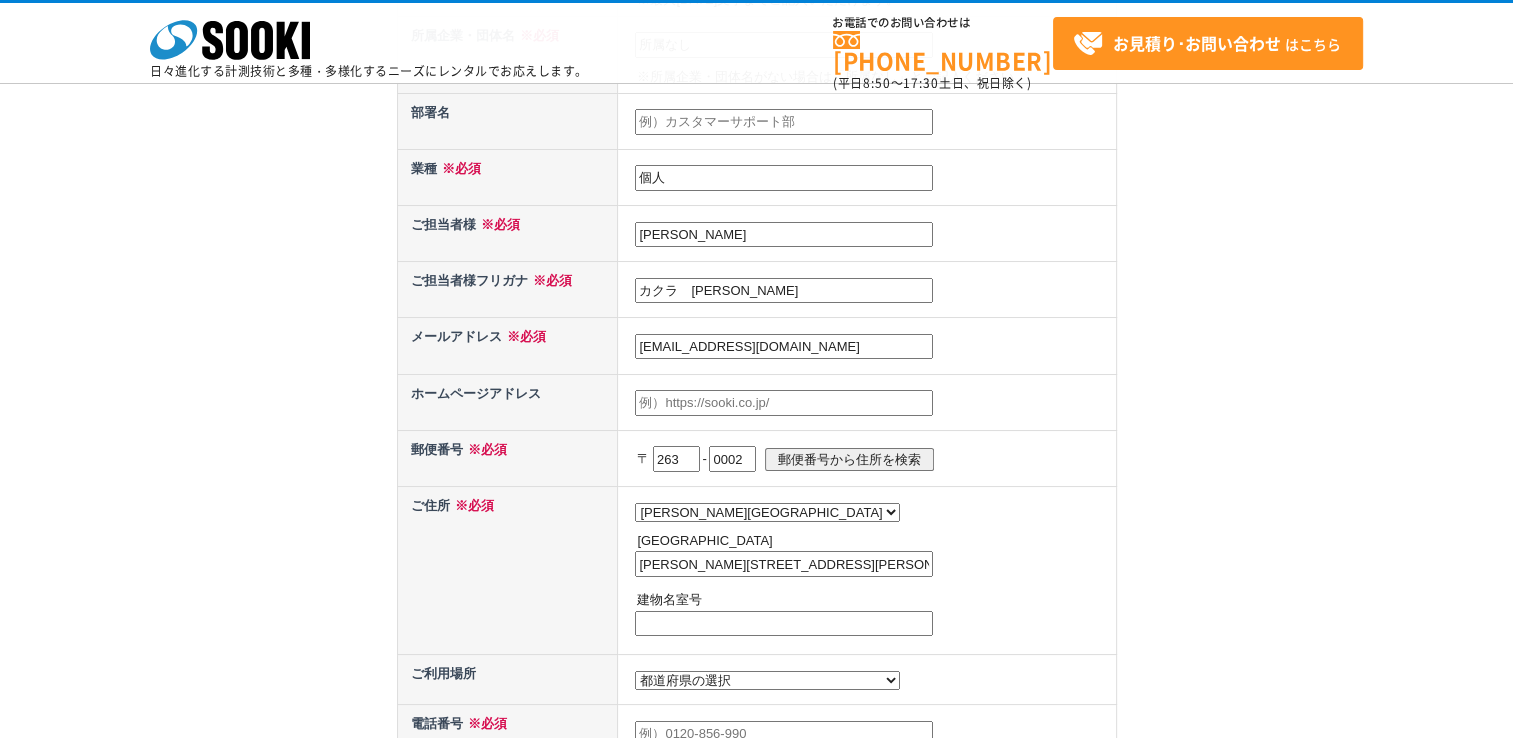 click on "千葉市稲毛区山王町" at bounding box center (784, 564) 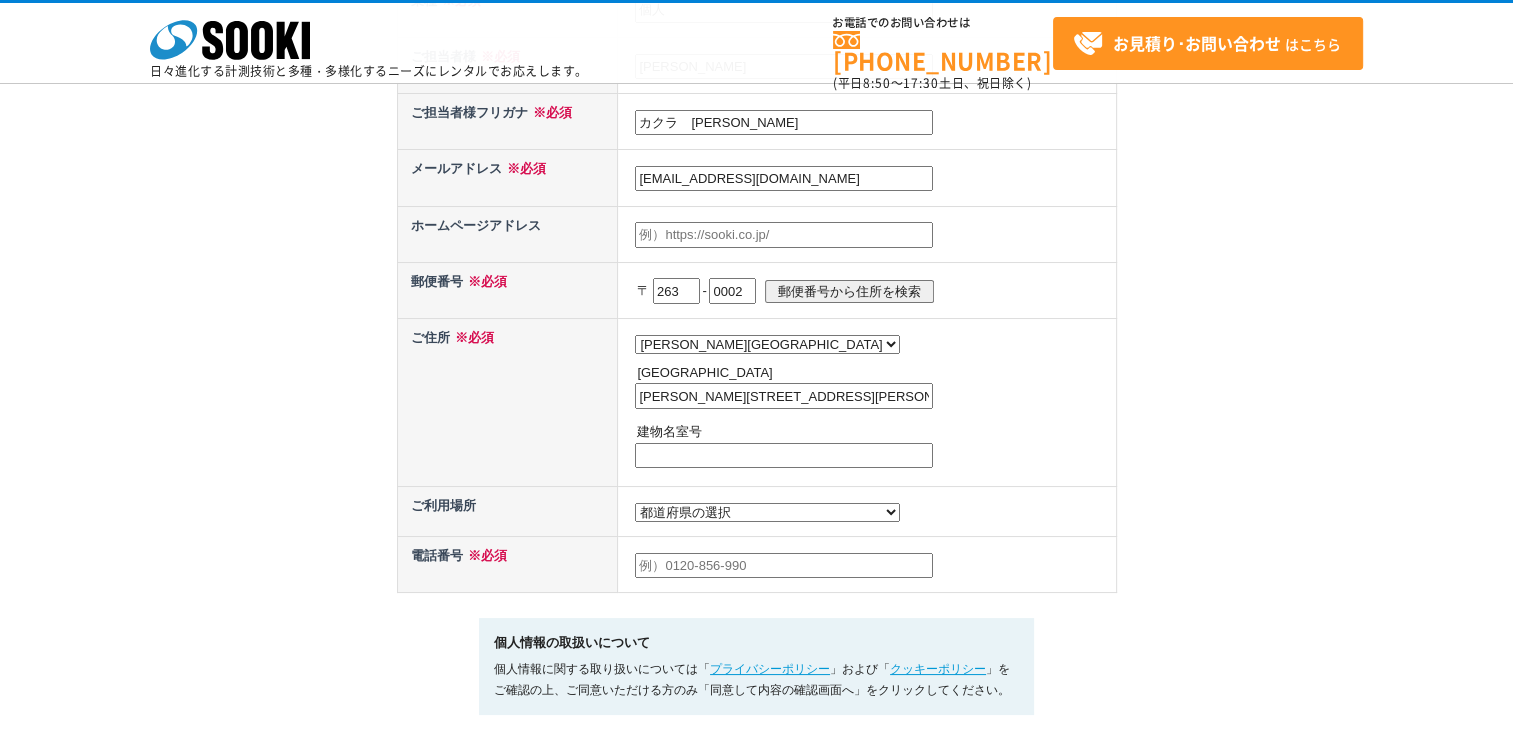 scroll, scrollTop: 900, scrollLeft: 0, axis: vertical 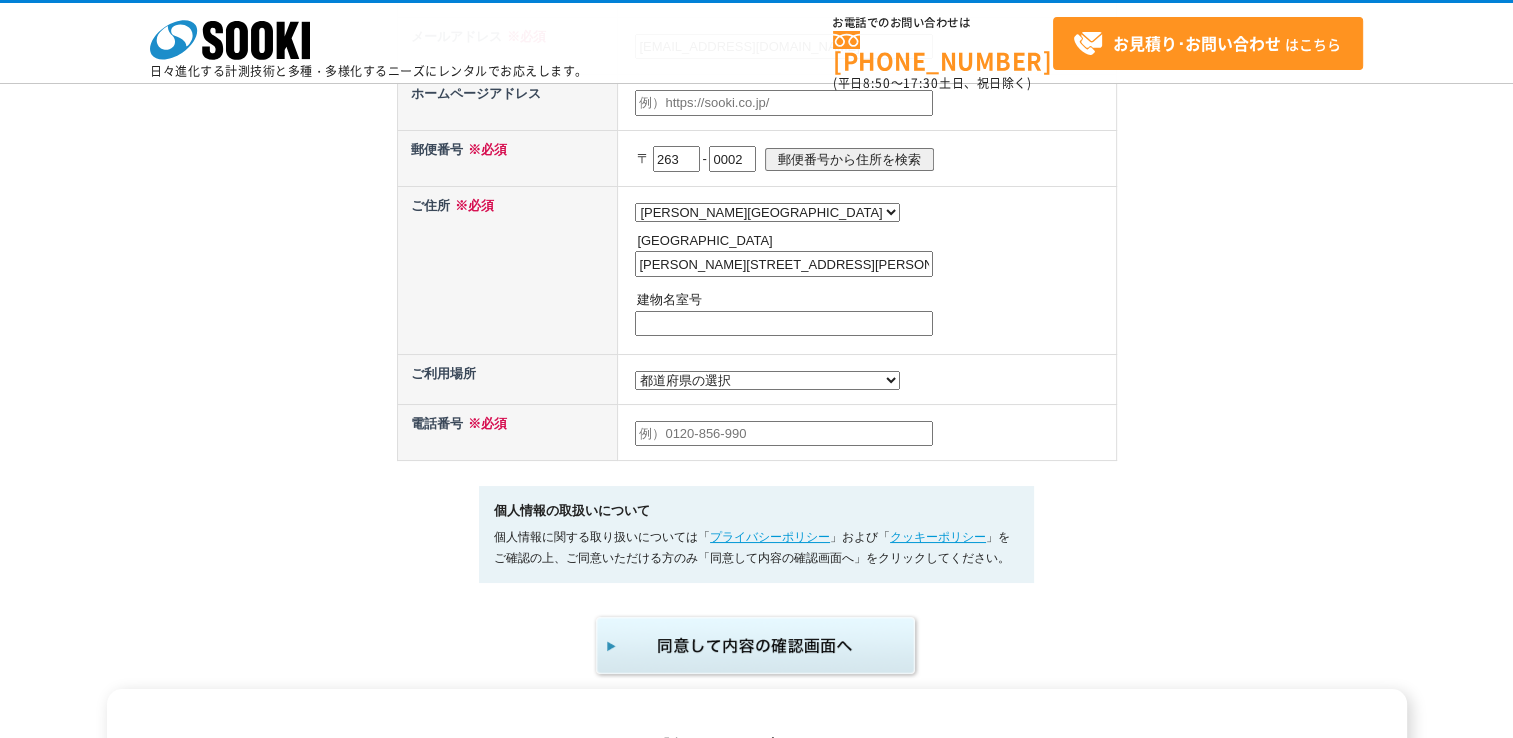 click on "都道府県の選択
利用場所未定 北海道 青森県 岩手県 宮城県 秋田県 山形県 福島県 茨城県 栃木県 群馬県 埼玉県 千葉県 東京都 神奈川県 新潟県 富山県 石川県 福井県 山梨県 長野県 岐阜県 静岡県 愛知県 三重県 滋賀県 京都府 大阪府 兵庫県 奈良県 和歌山県 鳥取県 島根県 岡山県 広島県 山口県 徳島県 香川県 愛媛県 高知県 福岡県 佐賀県 長崎県 熊本県 大分県 宮崎県 鹿児島県 沖縄県 /* 20250204 MOD ↑ */
/* 20241122 MOD ↑ */" at bounding box center [867, 270] 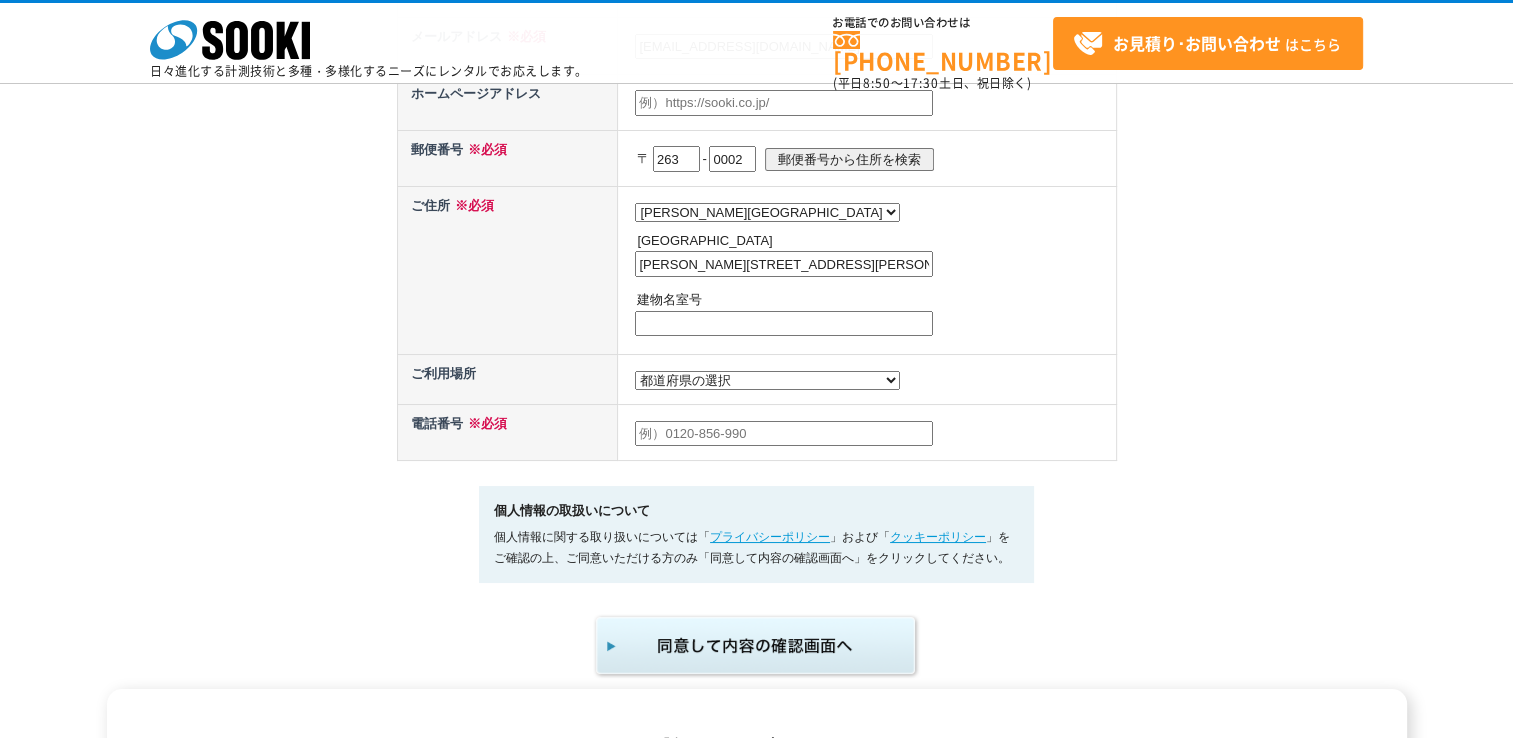 click on "都道府県の選択
利用場所未定 北海道 青森県 岩手県 宮城県 秋田県 山形県 福島県 茨城県 栃木県 群馬県 埼玉県 千葉県 東京都 神奈川県 新潟県 富山県 石川県 福井県 山梨県 長野県 岐阜県 静岡県 愛知県 三重県 滋賀県 京都府 大阪府 兵庫県 奈良県 和歌山県 鳥取県 島根県 岡山県 広島県 山口県 徳島県 香川県 愛媛県 高知県 福岡県 佐賀県 長崎県 熊本県 大分県 宮崎県 鹿児島県 沖縄県 /* 20250204 MOD ↑ */
/* 20241122 MOD ↑ */" at bounding box center (767, 380) 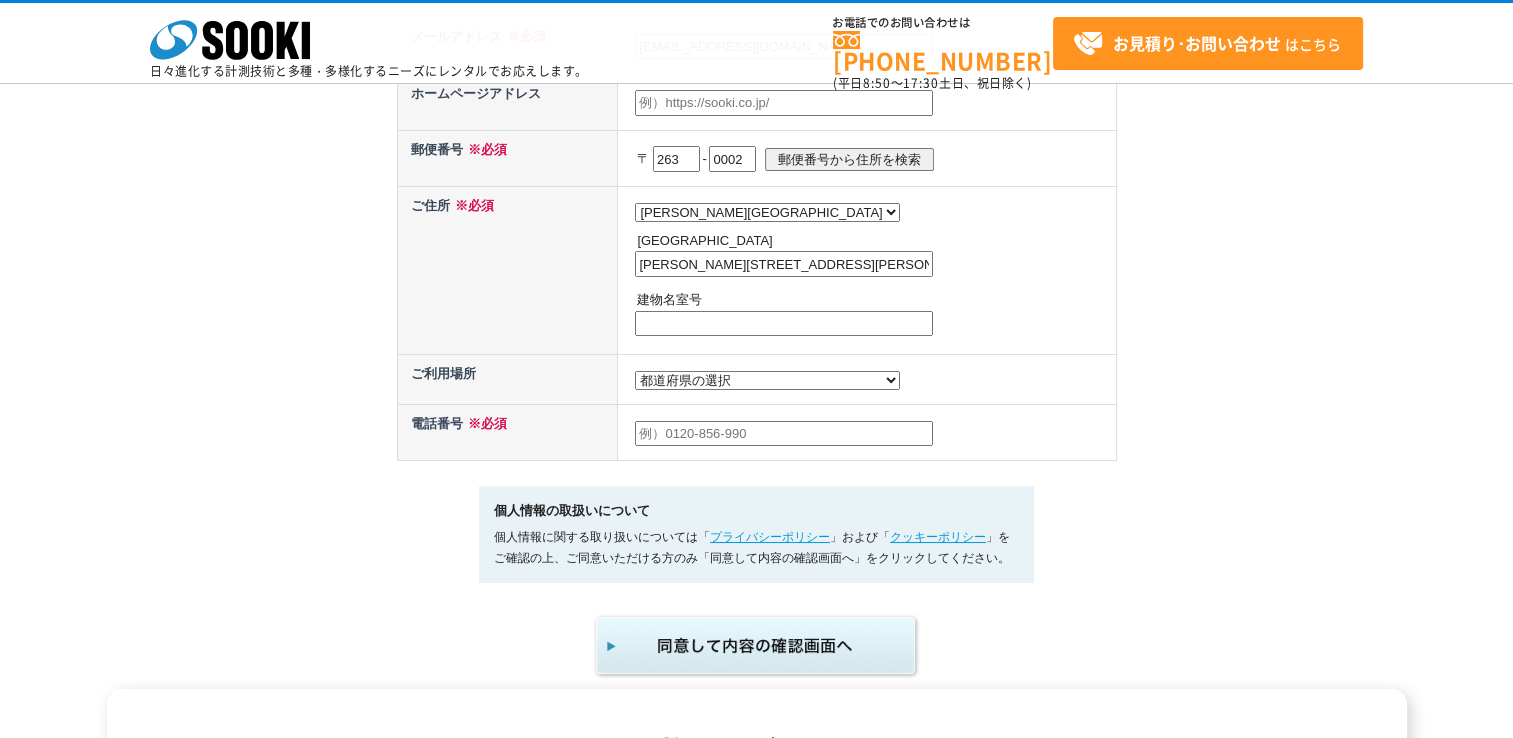 select on "12" 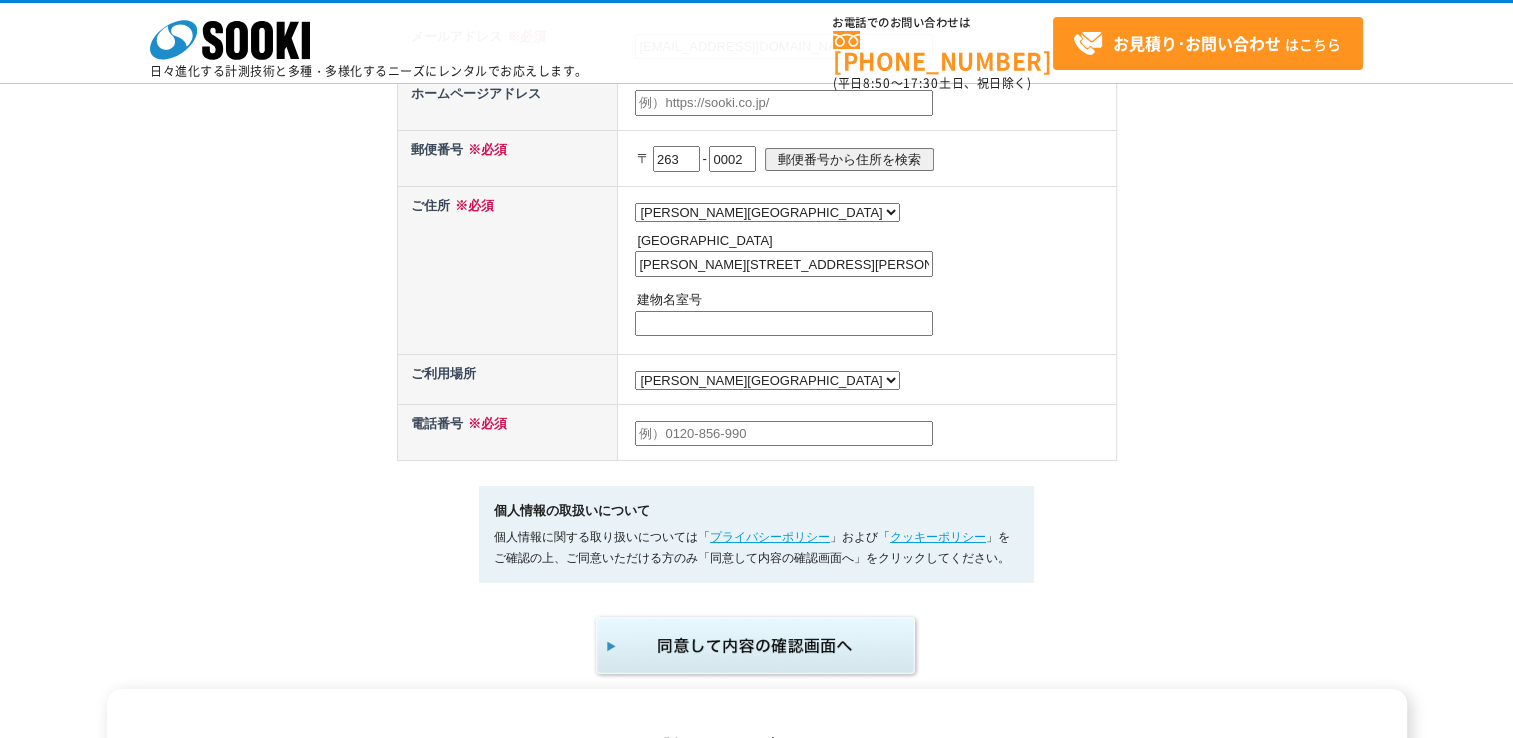 click on "都道府県の選択
利用場所未定 北海道 青森県 岩手県 宮城県 秋田県 山形県 福島県 茨城県 栃木県 群馬県 埼玉県 千葉県 東京都 神奈川県 新潟県 富山県 石川県 福井県 山梨県 長野県 岐阜県 静岡県 愛知県 三重県 滋賀県 京都府 大阪府 兵庫県 奈良県 和歌山県 鳥取県 島根県 岡山県 広島県 山口県 徳島県 香川県 愛媛県 高知県 福岡県 佐賀県 長崎県 熊本県 大分県 宮崎県 鹿児島県 沖縄県 /* 20250204 MOD ↑ */
/* 20241122 MOD ↑ */" at bounding box center [767, 380] 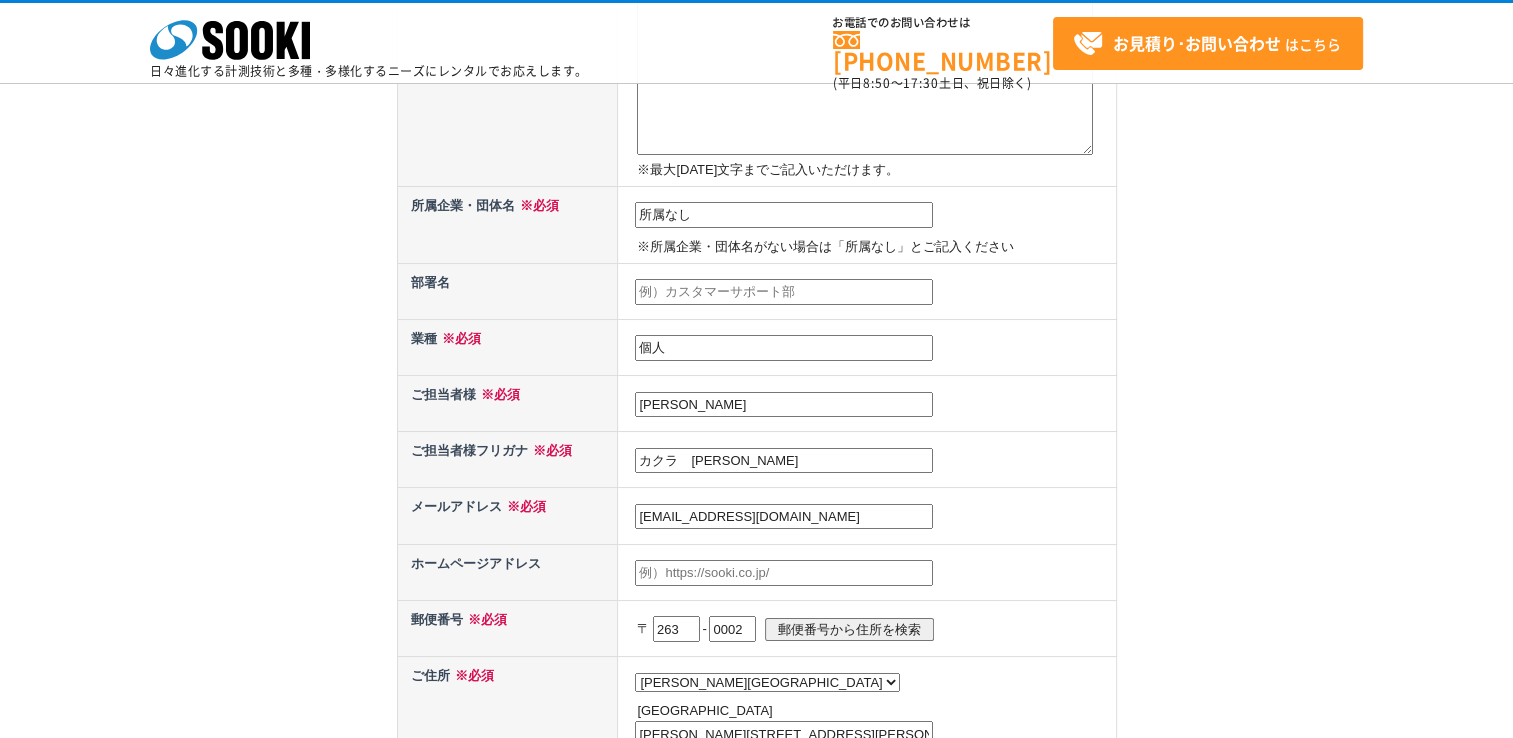 scroll, scrollTop: 200, scrollLeft: 0, axis: vertical 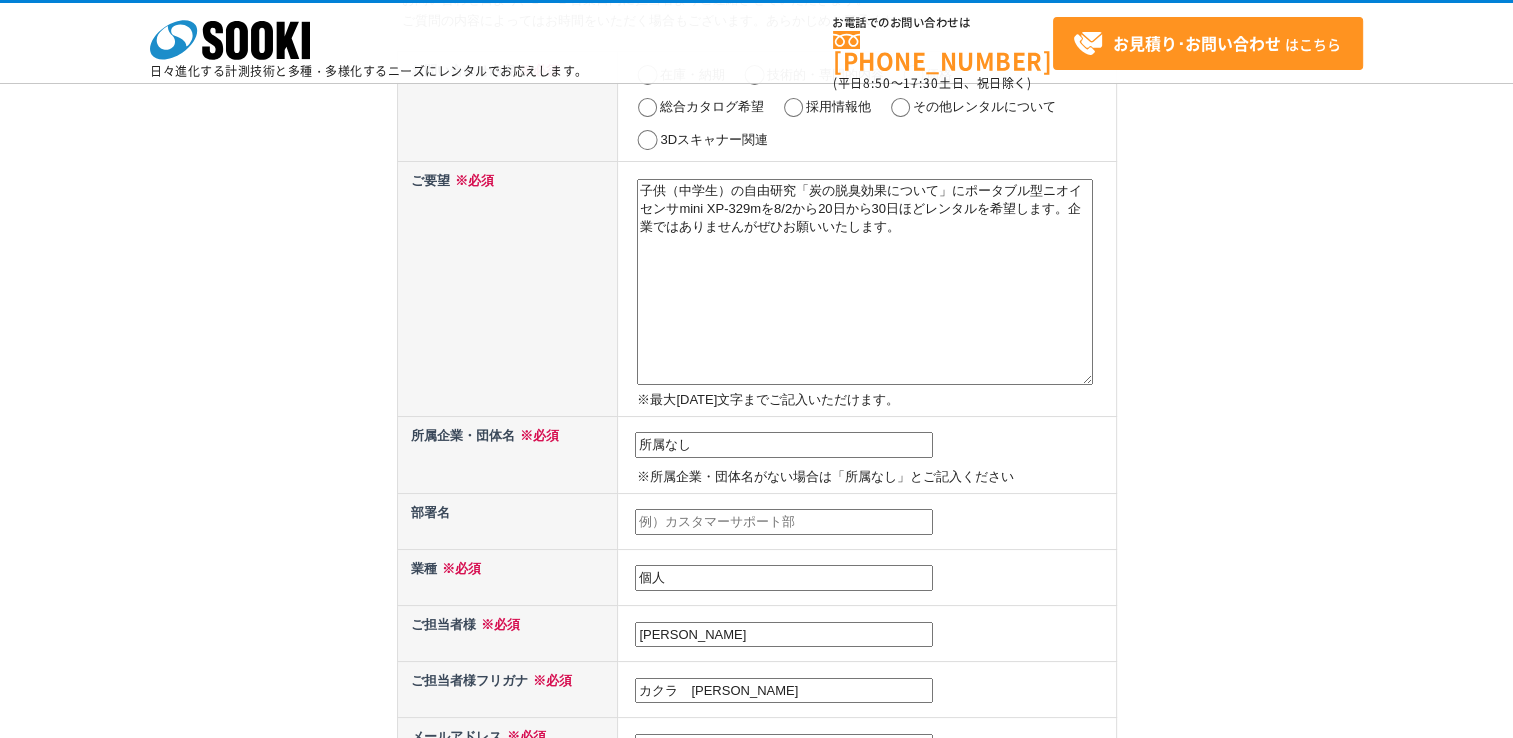 type on "08050732211" 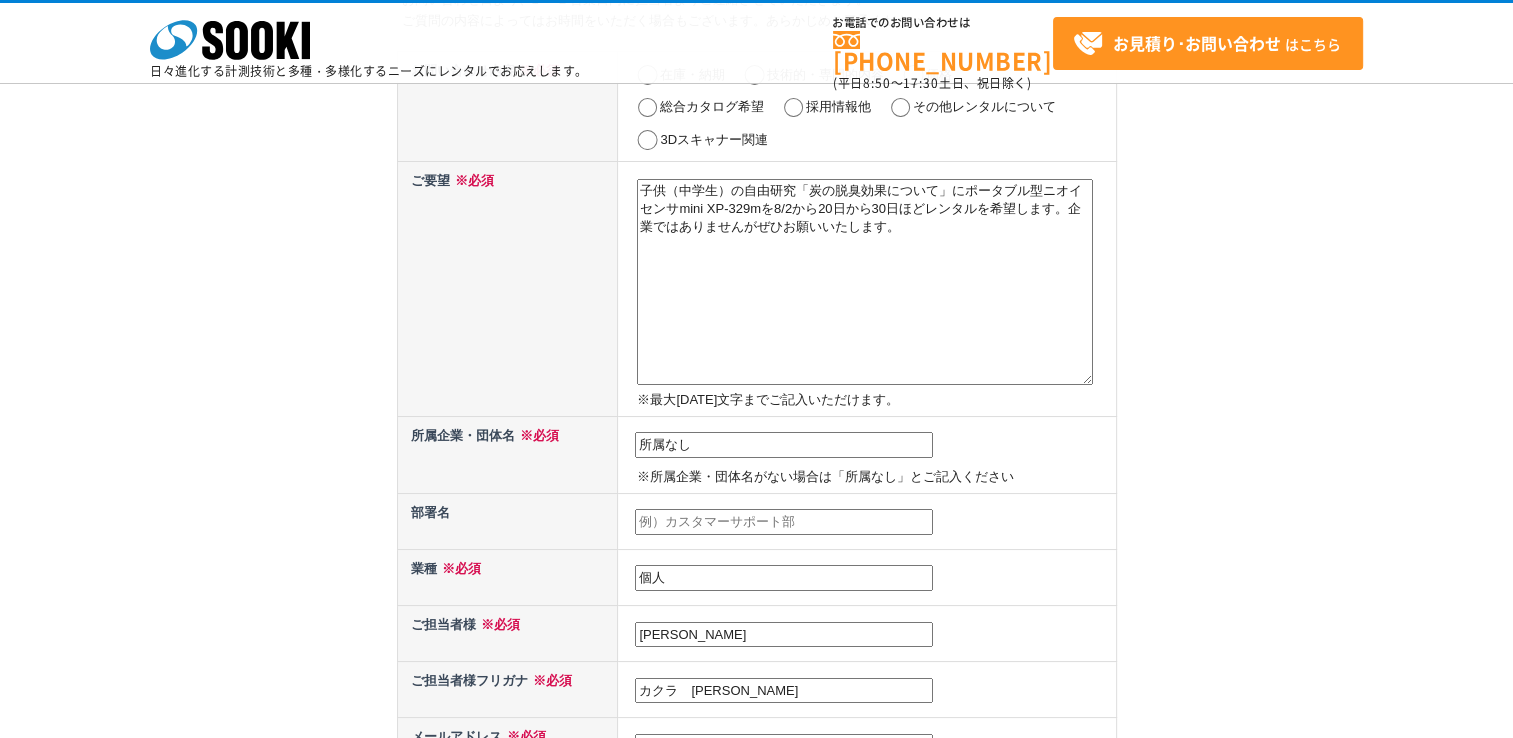 click on "子供（中学生）の自由研究「炭の脱臭効果について」にポータブル型ニオイセンサmini XP-329mを8/2から20日から30日ほどレンタルを希望します。企業ではありませんがぜひお願いいたします。" at bounding box center (865, 282) 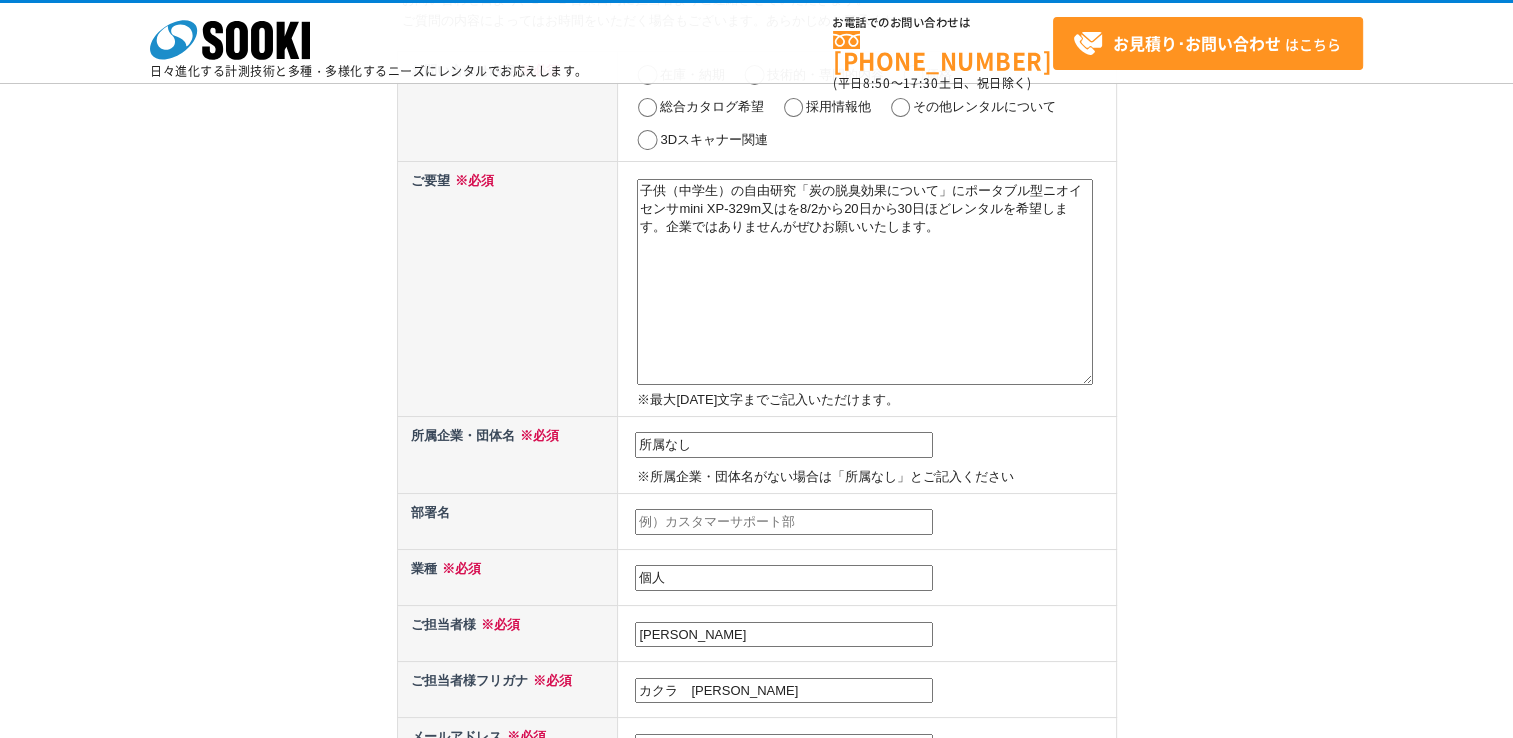 paste on "オイセンサ XP329IIIR　新コスモス電機" 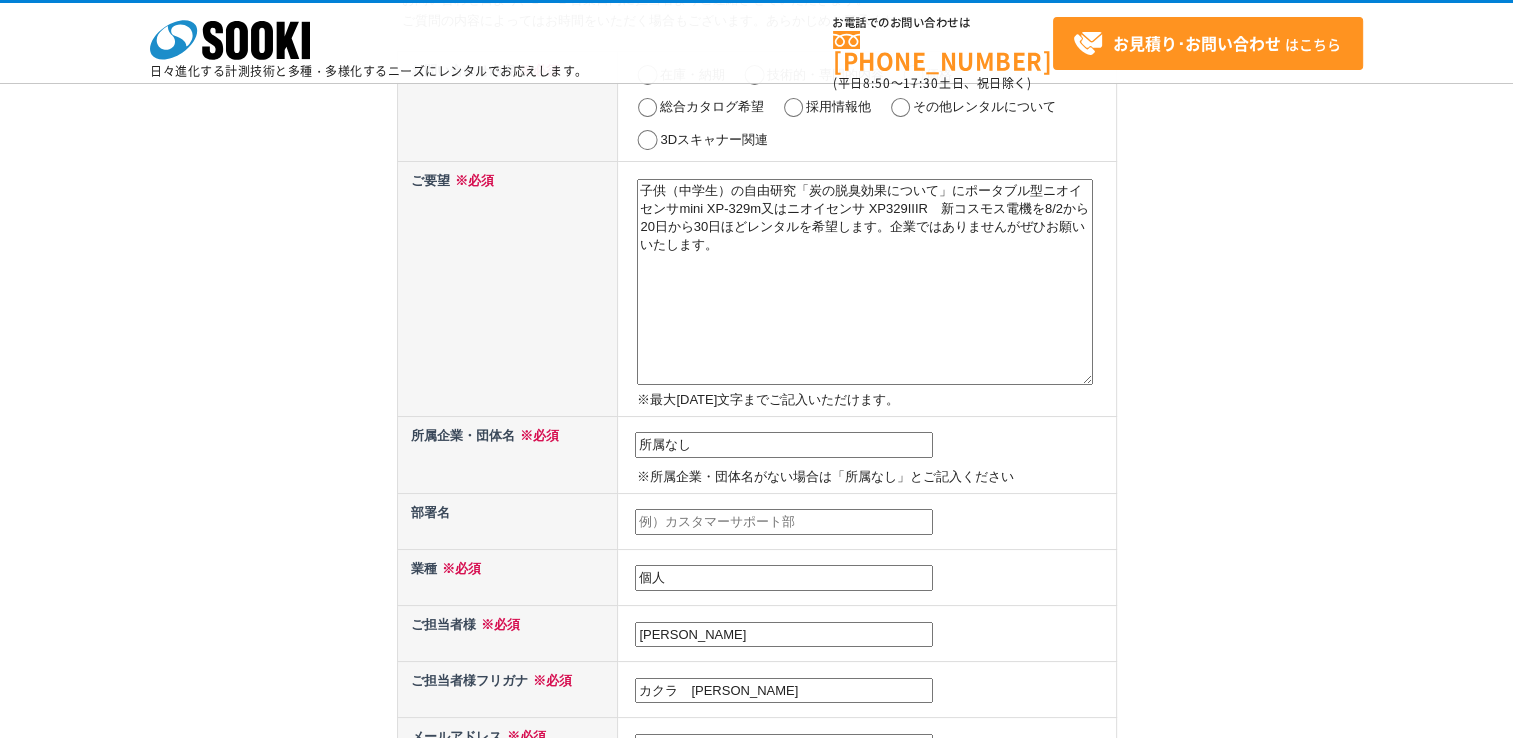 click on "子供（中学生）の自由研究「炭の脱臭効果について」にポータブル型ニオイセンサmini XP-329m又はニオイセンサ XP329IIIR　新コスモス電機を8/2から20日から30日ほどレンタルを希望します。企業ではありませんがぜひお願いいたします。" at bounding box center [865, 282] 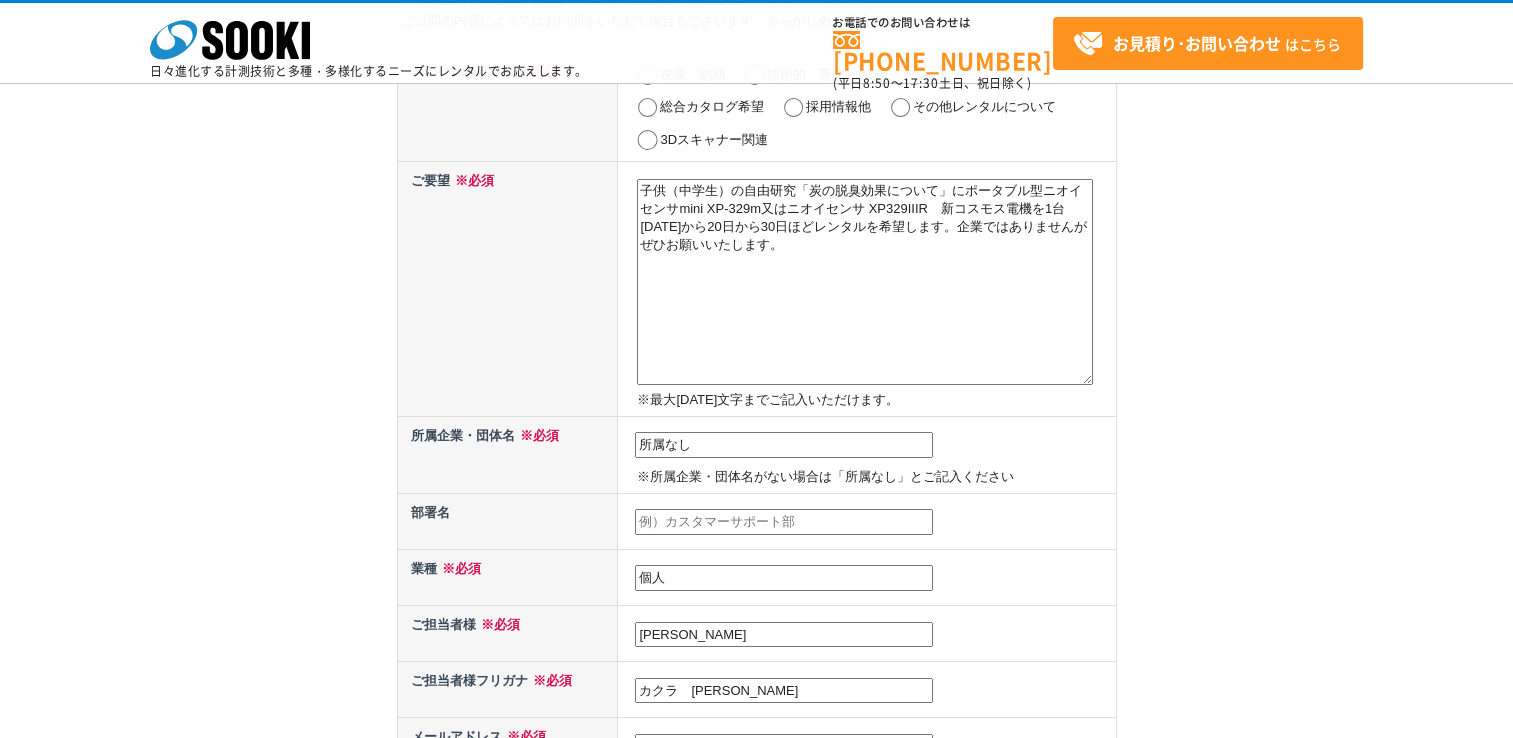 click on "子供（中学生）の自由研究「炭の脱臭効果について」にポータブル型ニオイセンサmini XP-329m又はニオイセンサ XP329IIIR　新コスモス電機を1台8/1（金）から20日から30日ほどレンタルを希望します。企業ではありませんがぜひお願いいたします。" at bounding box center [865, 282] 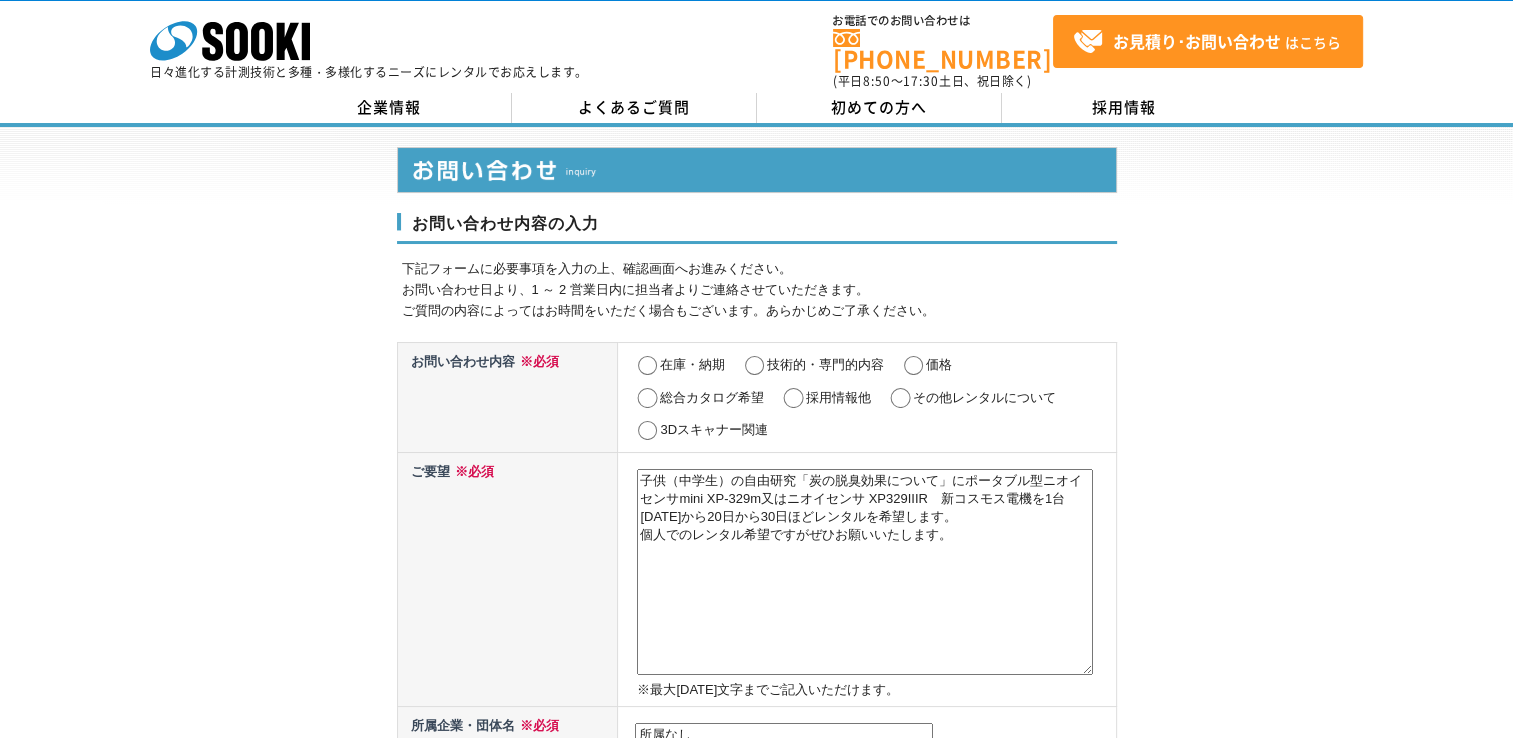 scroll, scrollTop: 0, scrollLeft: 0, axis: both 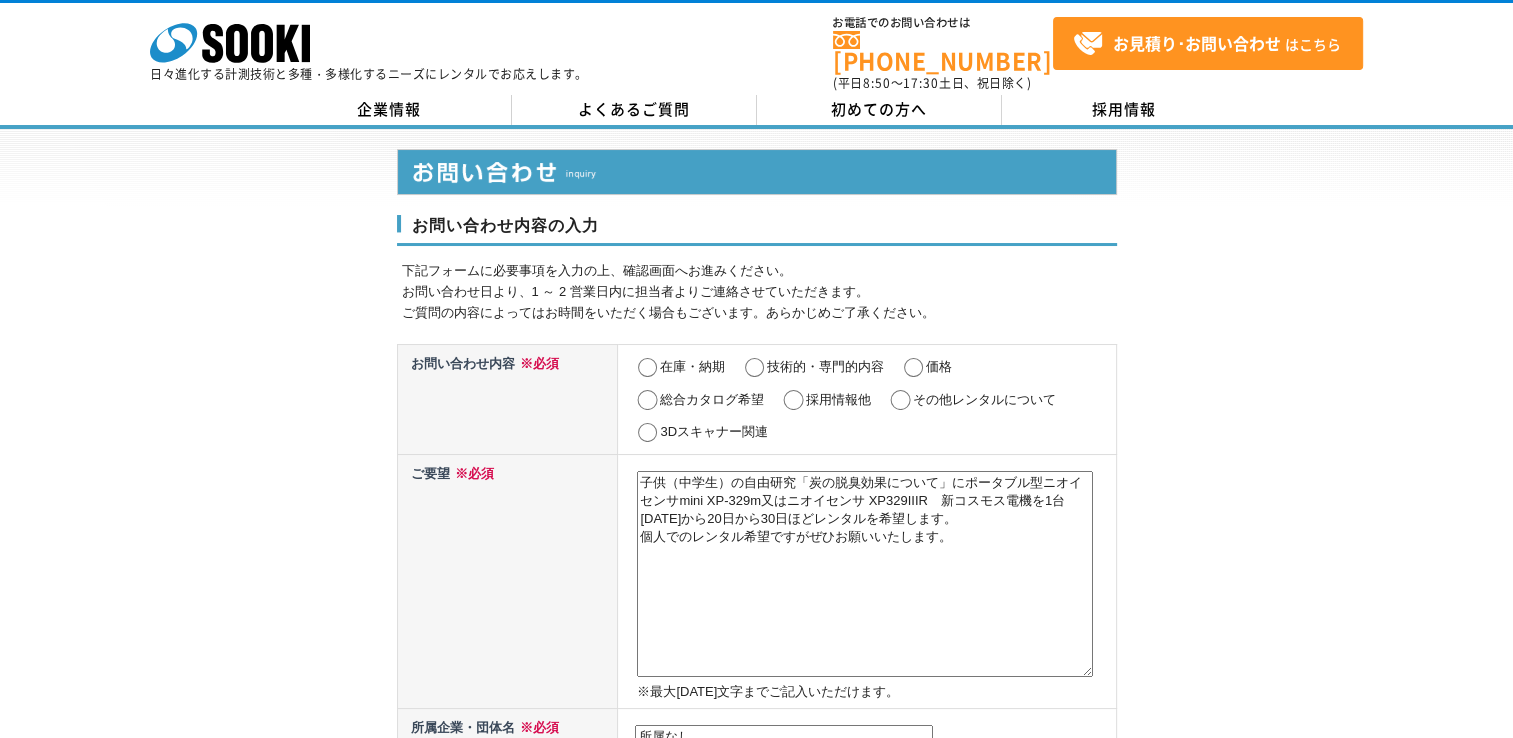 type on "子供（中学生）の自由研究「炭の脱臭効果について」にポータブル型ニオイセンサmini XP-329m又はニオイセンサ XP329IIIR　新コスモス電機を1台8/1（金）から20日から30日ほどレンタルを希望します。
個人でのレンタル希望ですがぜひお願いいたします。" 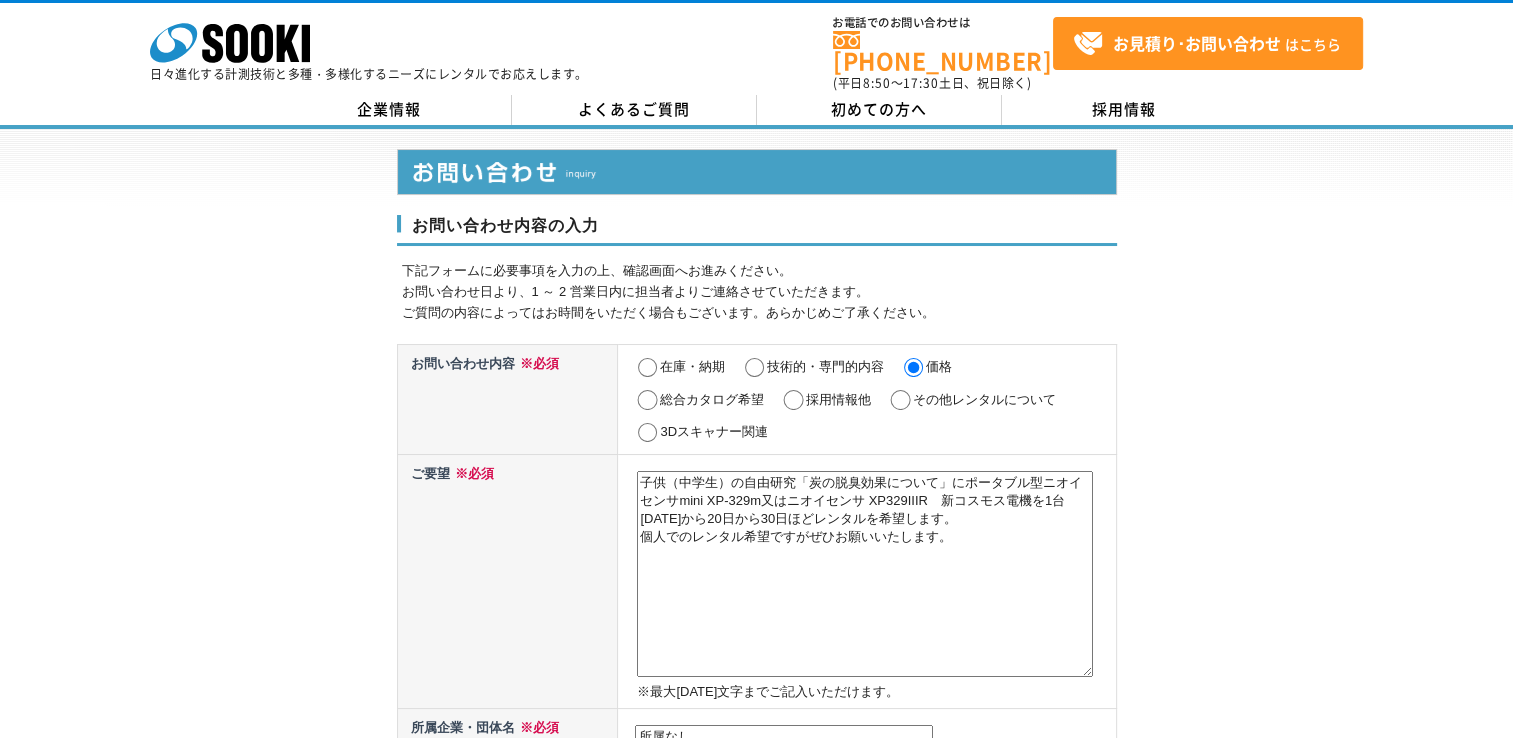 click on "在庫・納期" at bounding box center (647, 368) 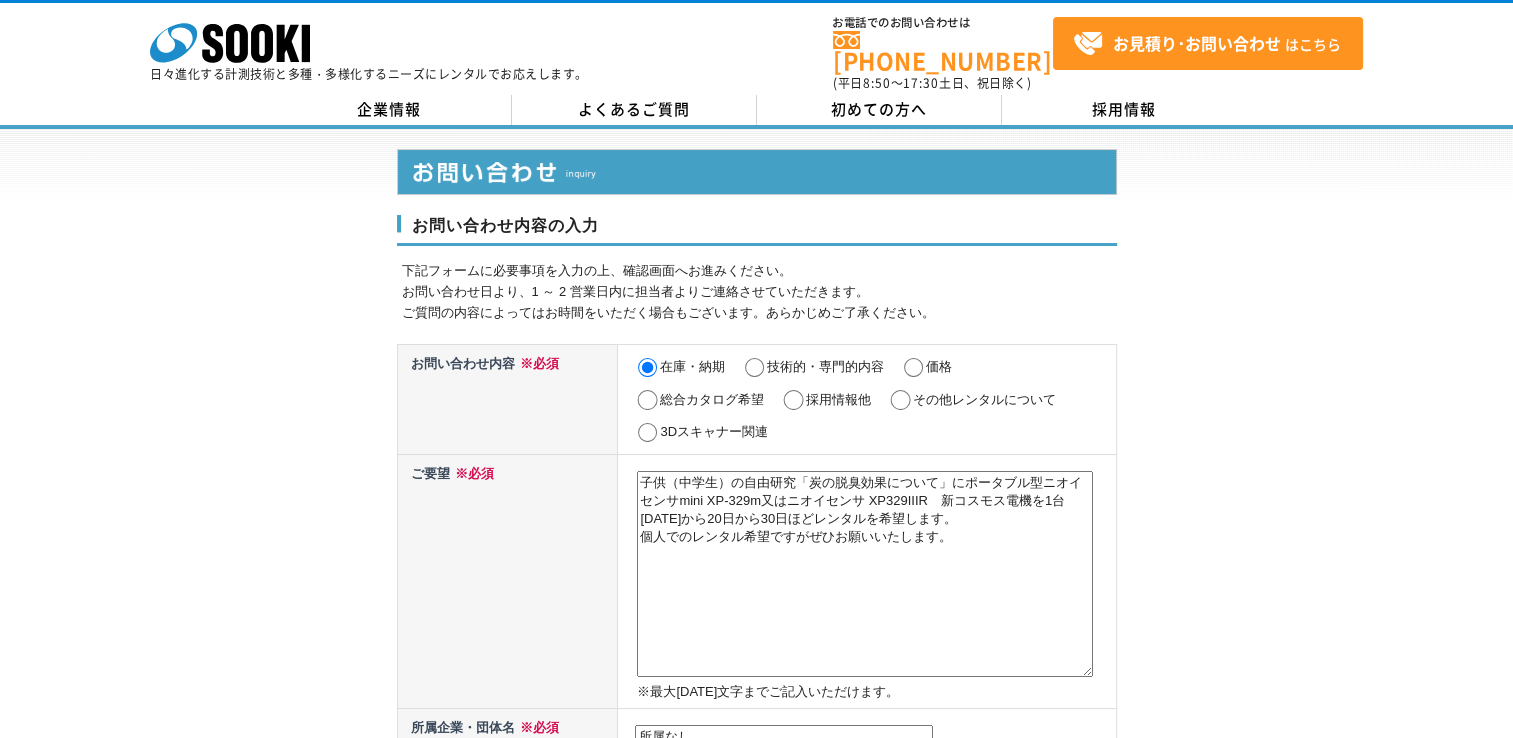 click on "価格" at bounding box center (913, 368) 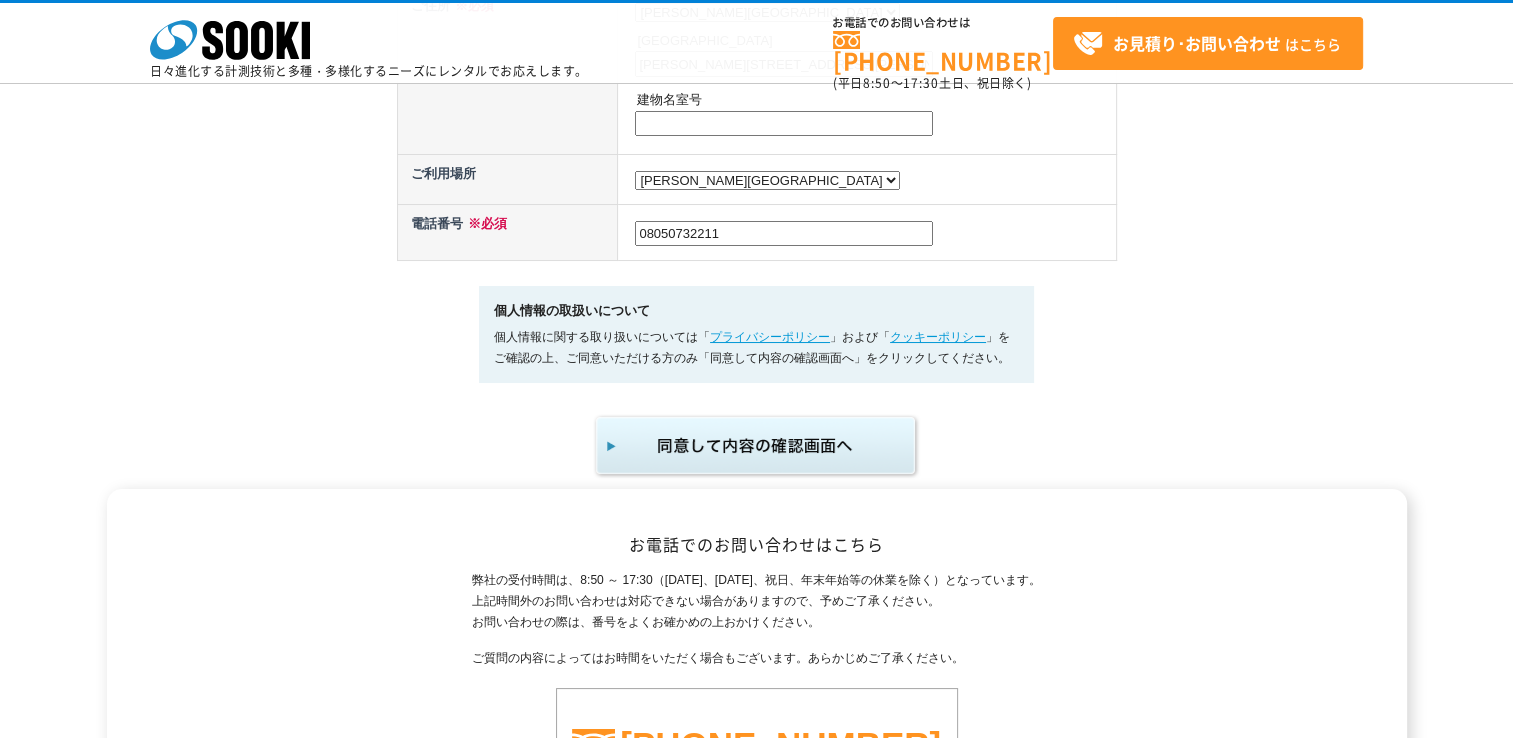 scroll, scrollTop: 1431, scrollLeft: 0, axis: vertical 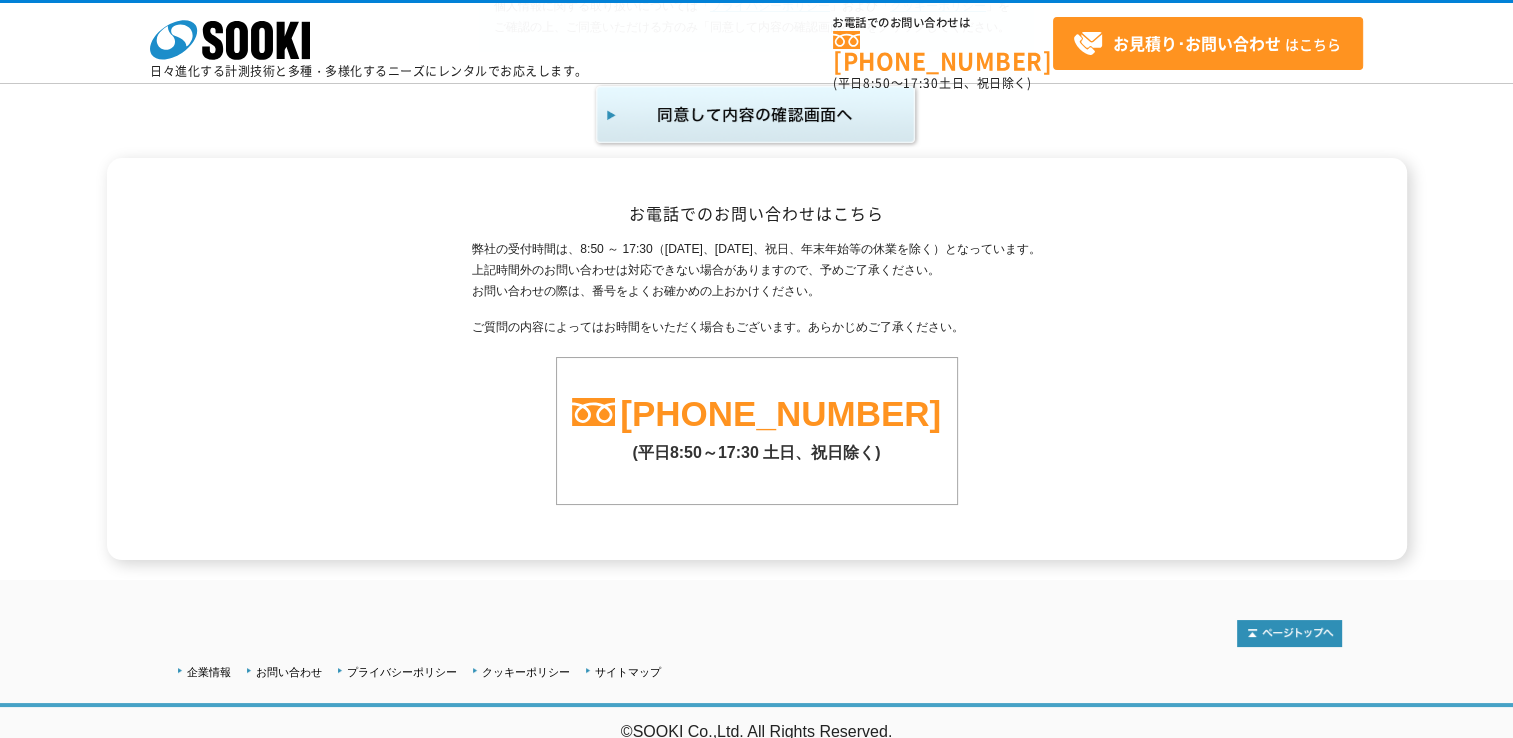 click at bounding box center [757, 115] 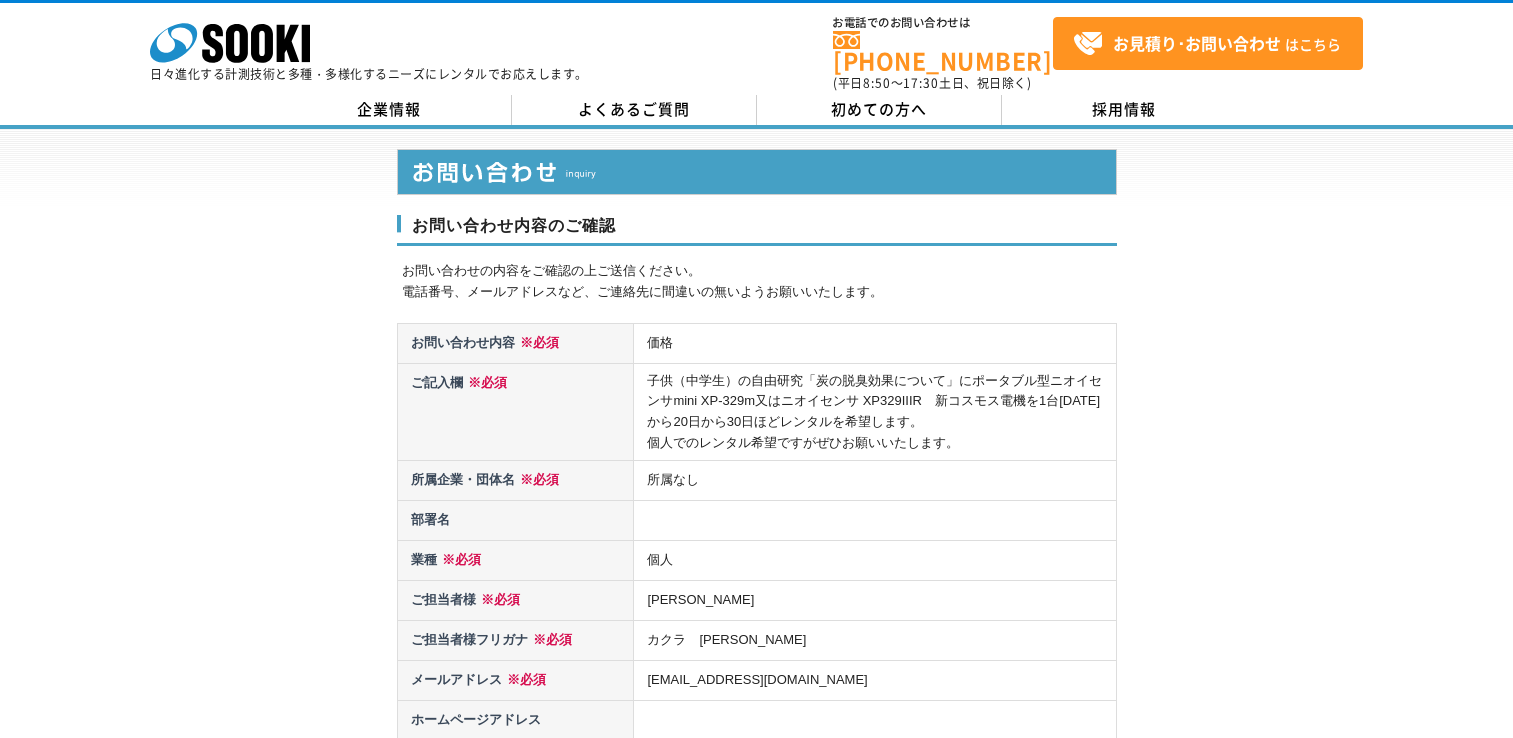 scroll, scrollTop: 0, scrollLeft: 0, axis: both 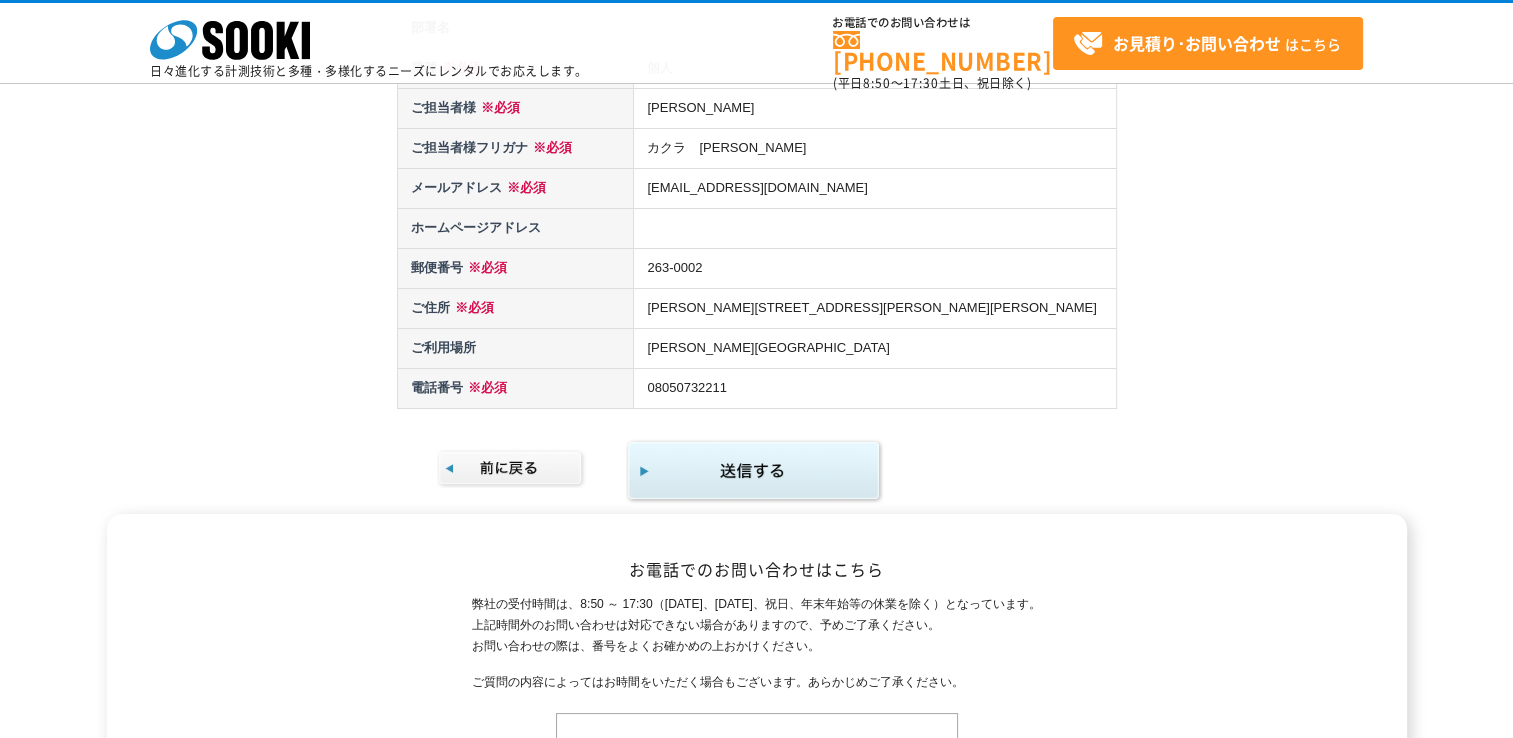 click at bounding box center (754, 471) 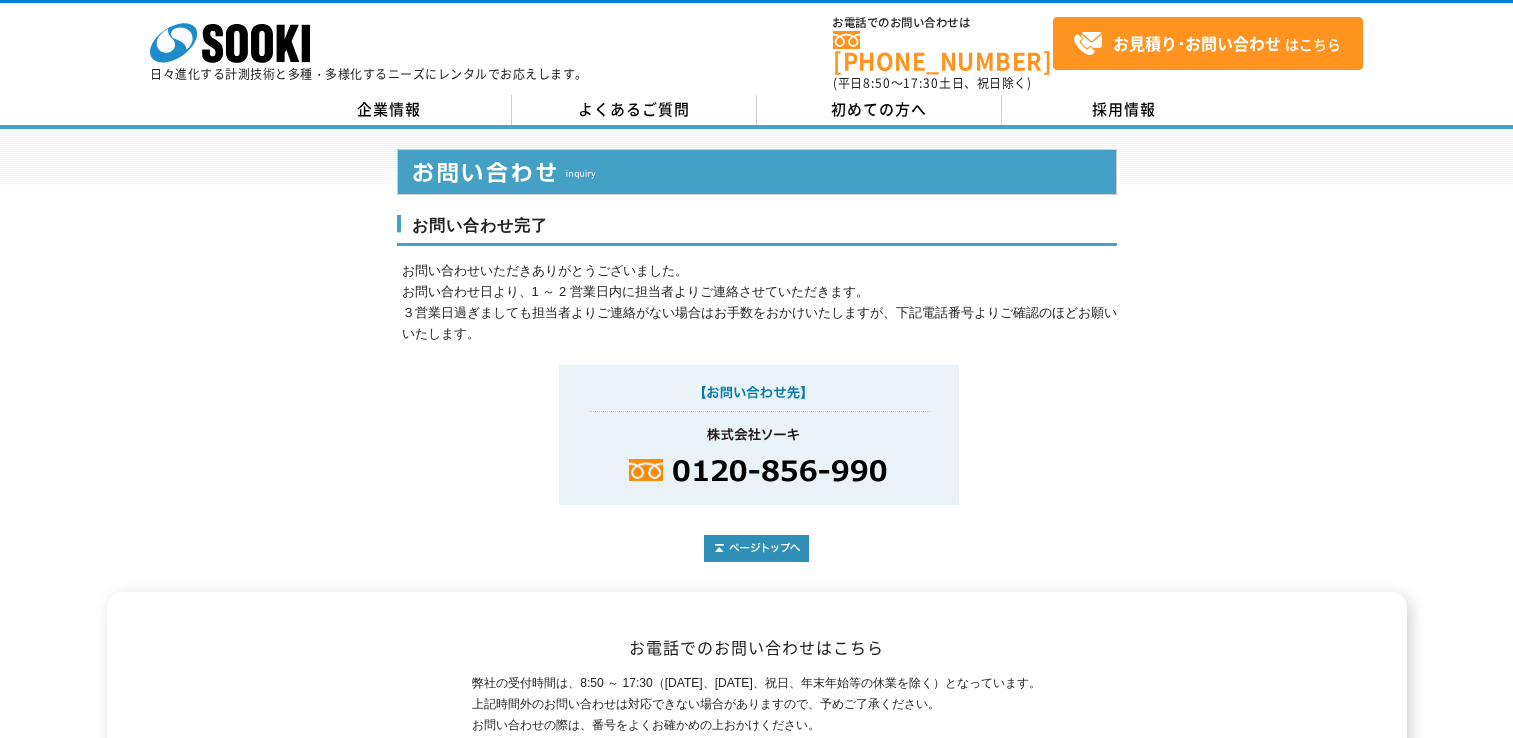 scroll, scrollTop: 0, scrollLeft: 0, axis: both 